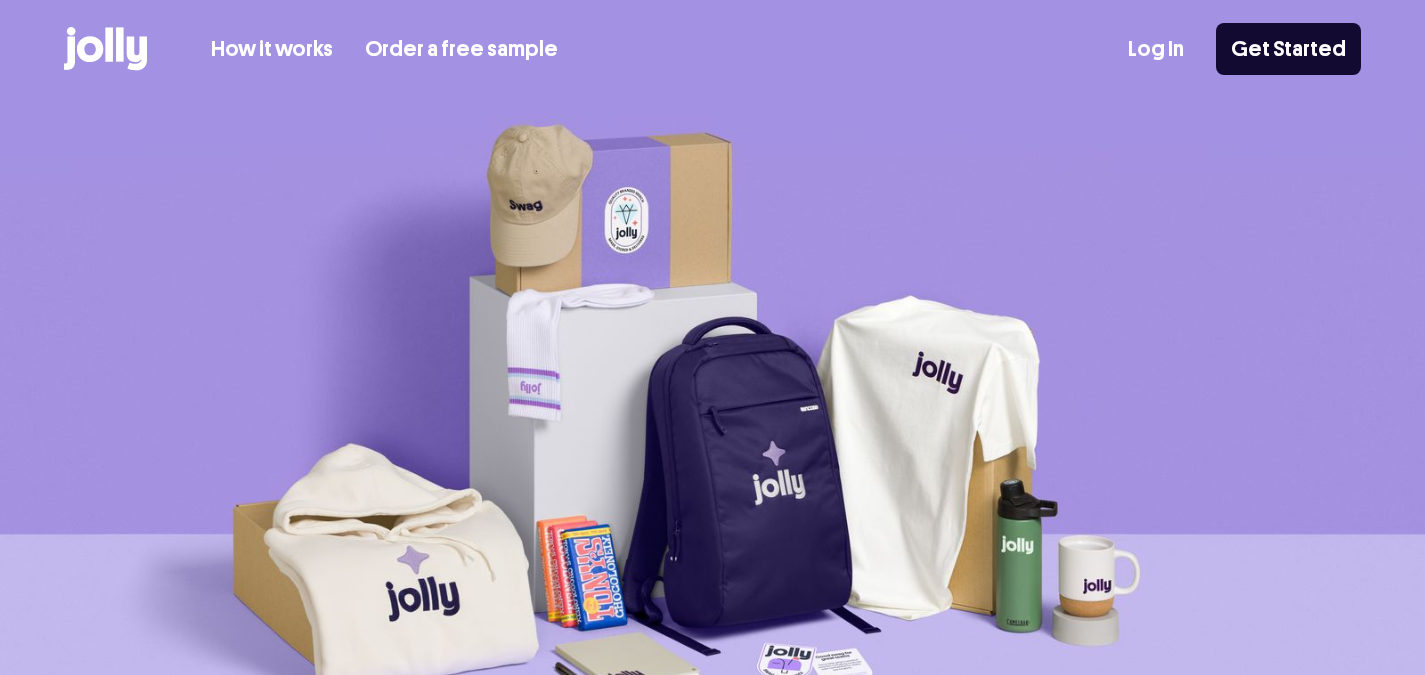 scroll, scrollTop: 0, scrollLeft: 0, axis: both 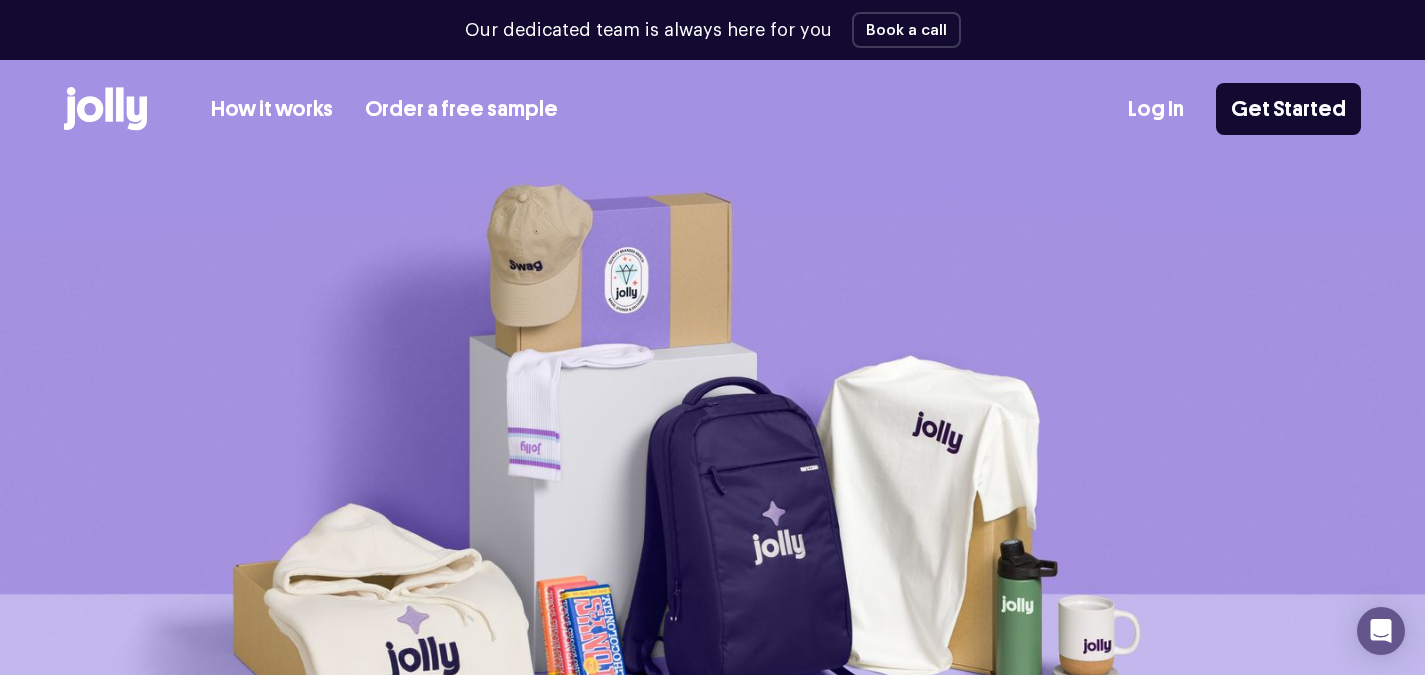 click on "Order a free sample" at bounding box center [461, 109] 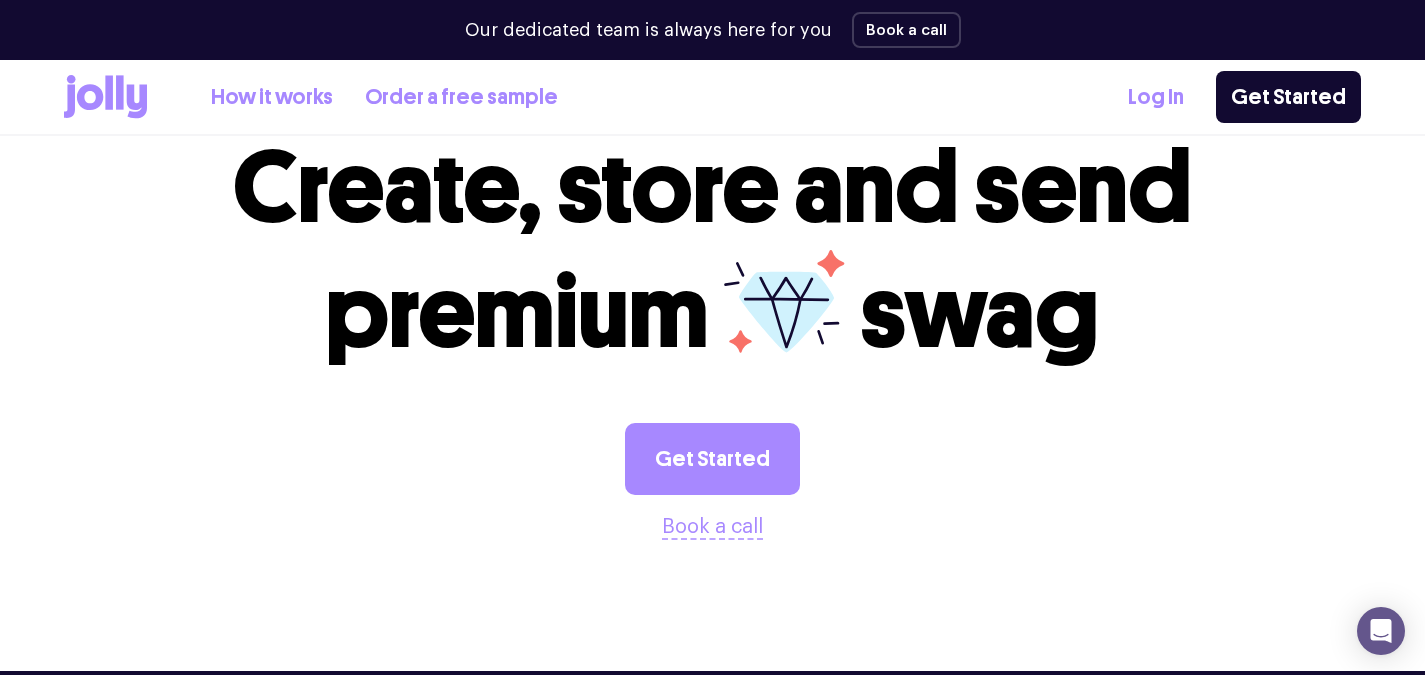 scroll, scrollTop: 0, scrollLeft: 0, axis: both 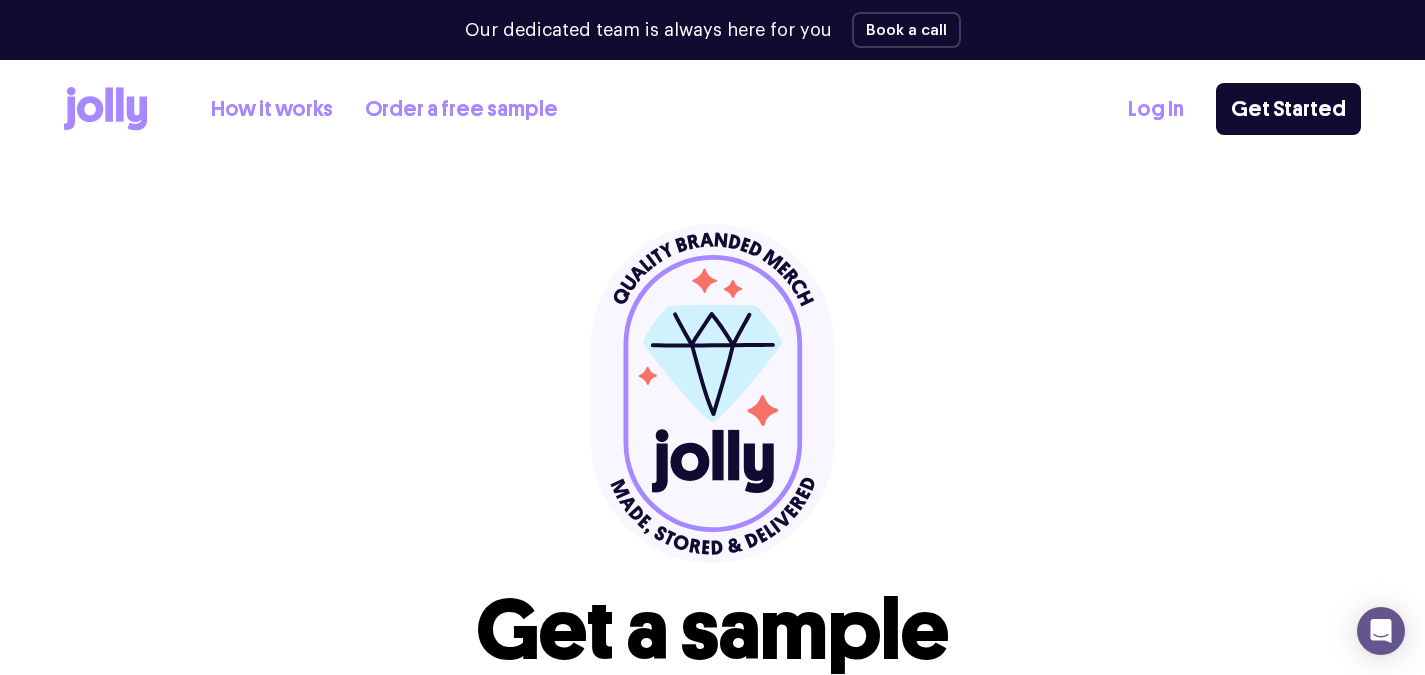 click on "How it works" at bounding box center (272, 109) 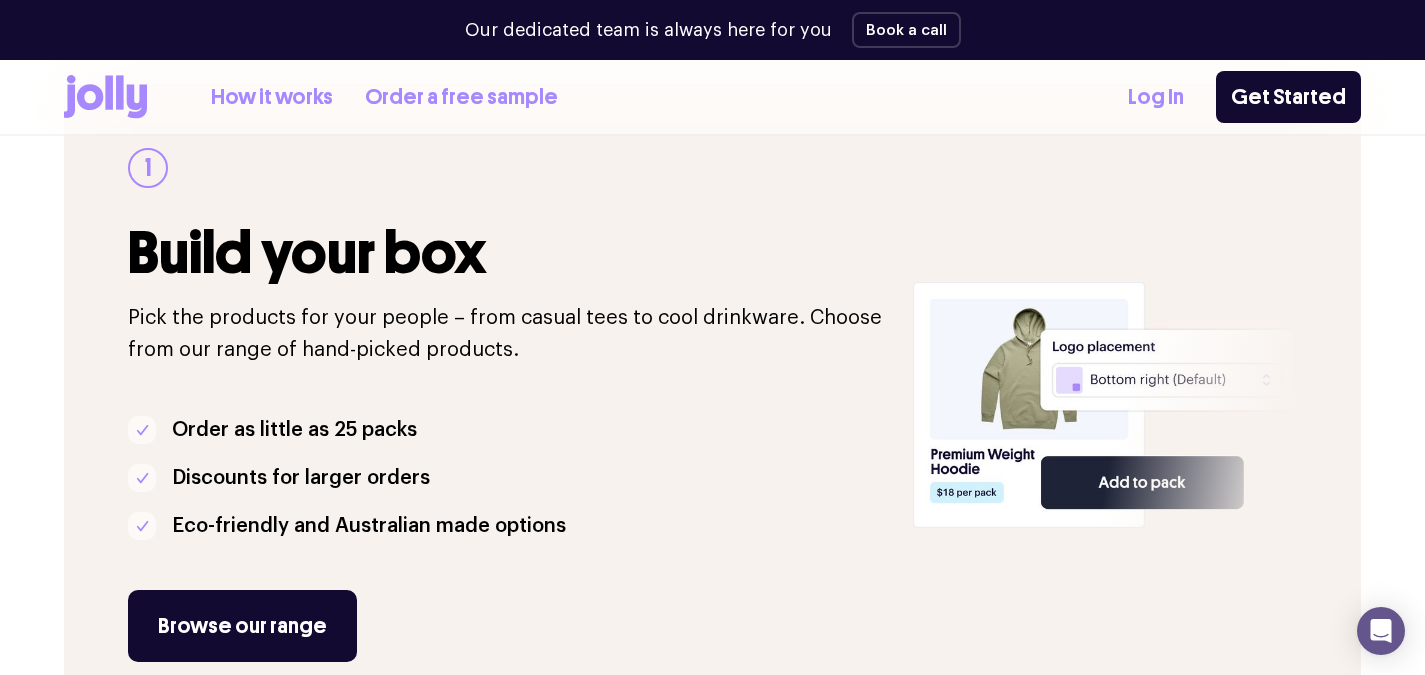 scroll, scrollTop: 343, scrollLeft: 0, axis: vertical 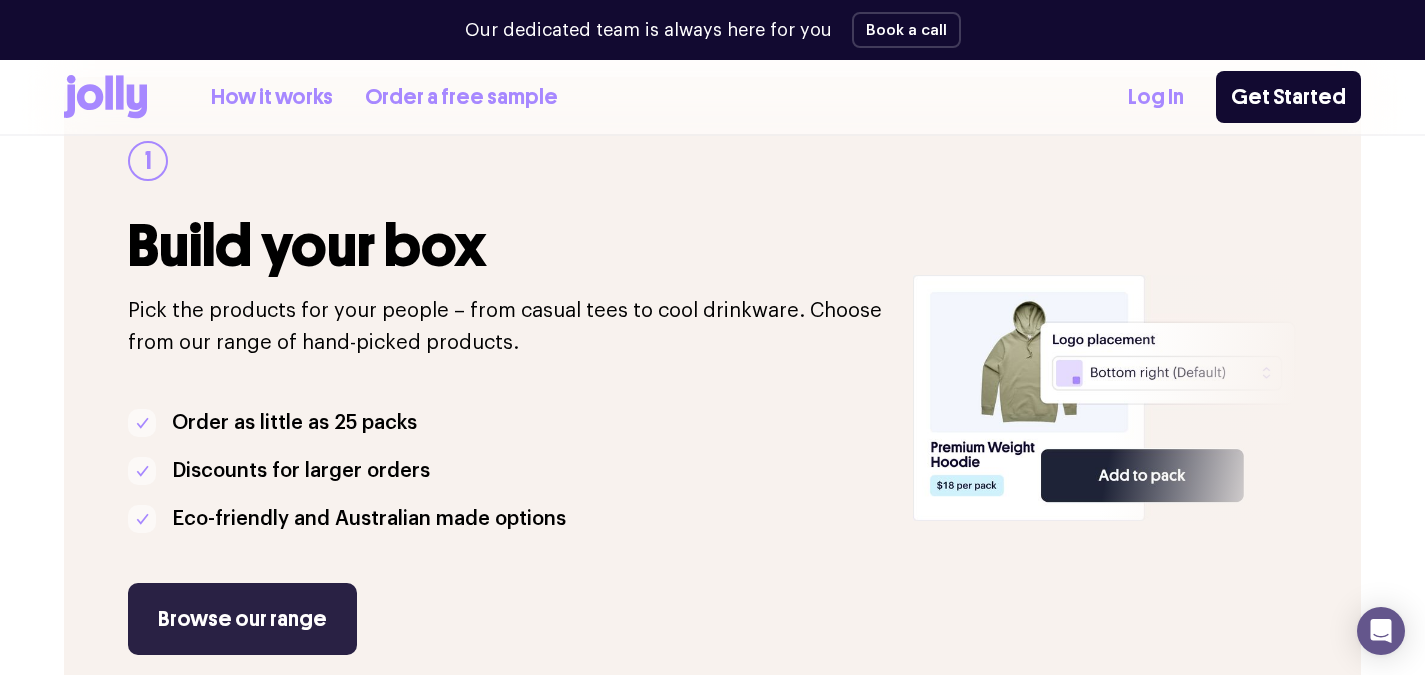 click on "Browse our range" at bounding box center (242, 619) 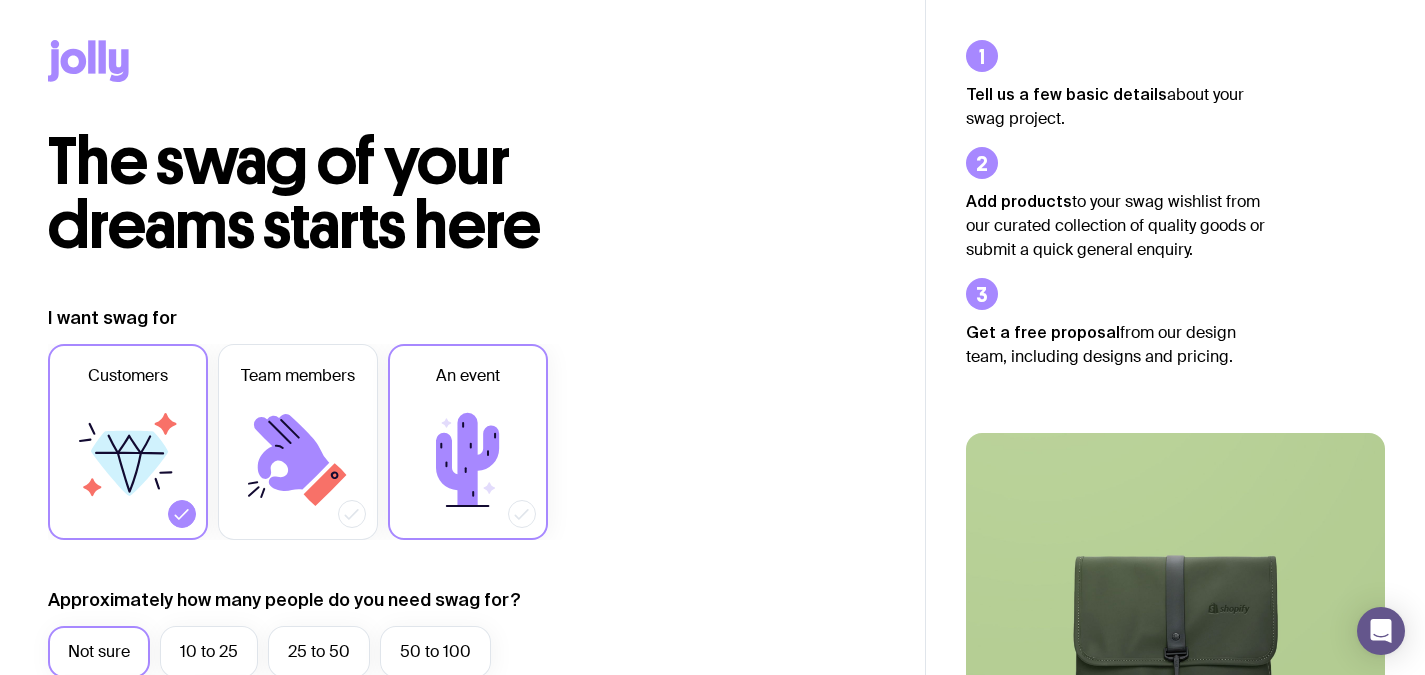 scroll, scrollTop: 146, scrollLeft: 0, axis: vertical 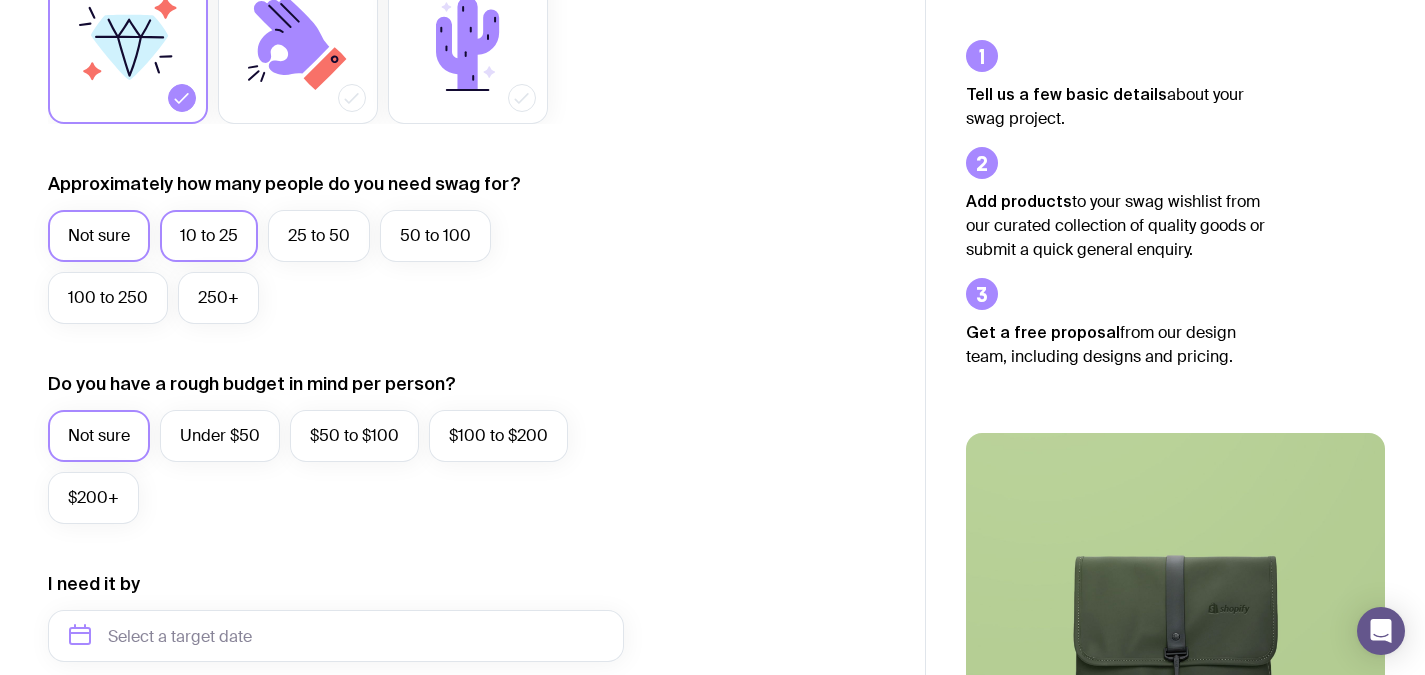 click on "10 to 25" at bounding box center (209, 236) 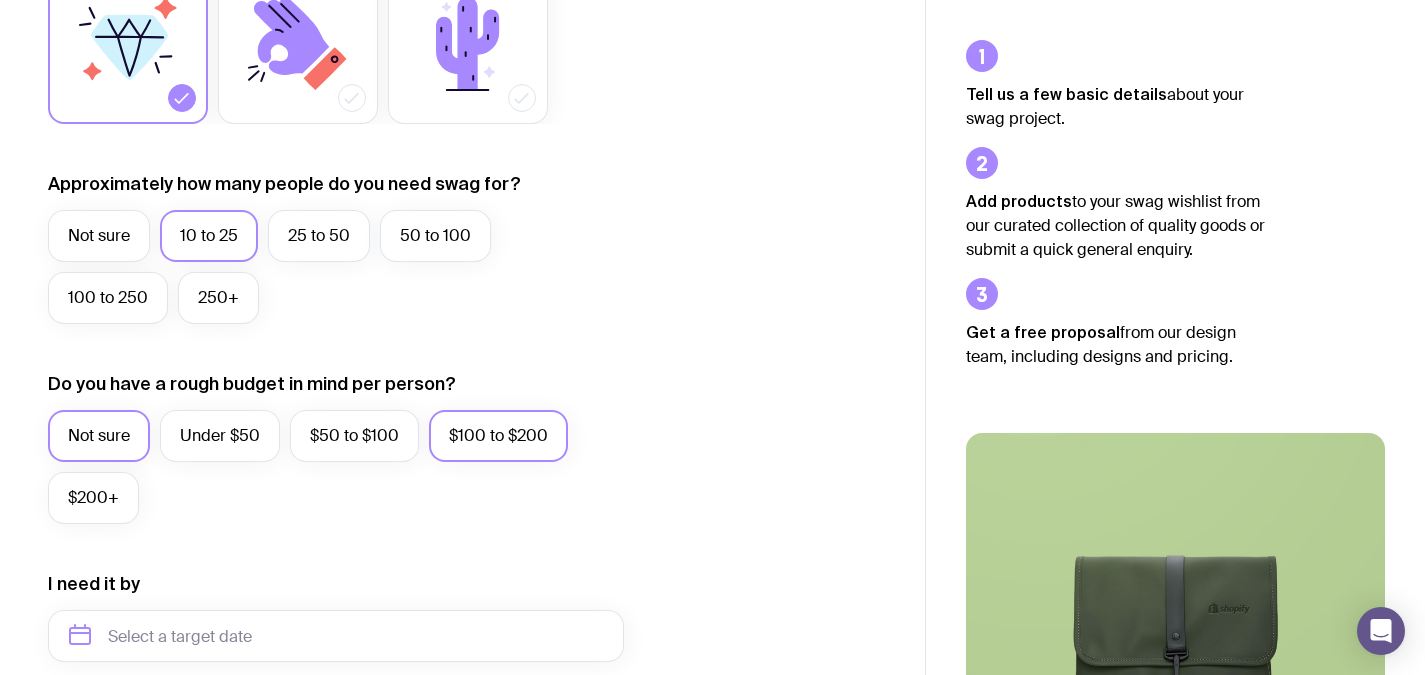 click on "$100 to $200" at bounding box center [498, 436] 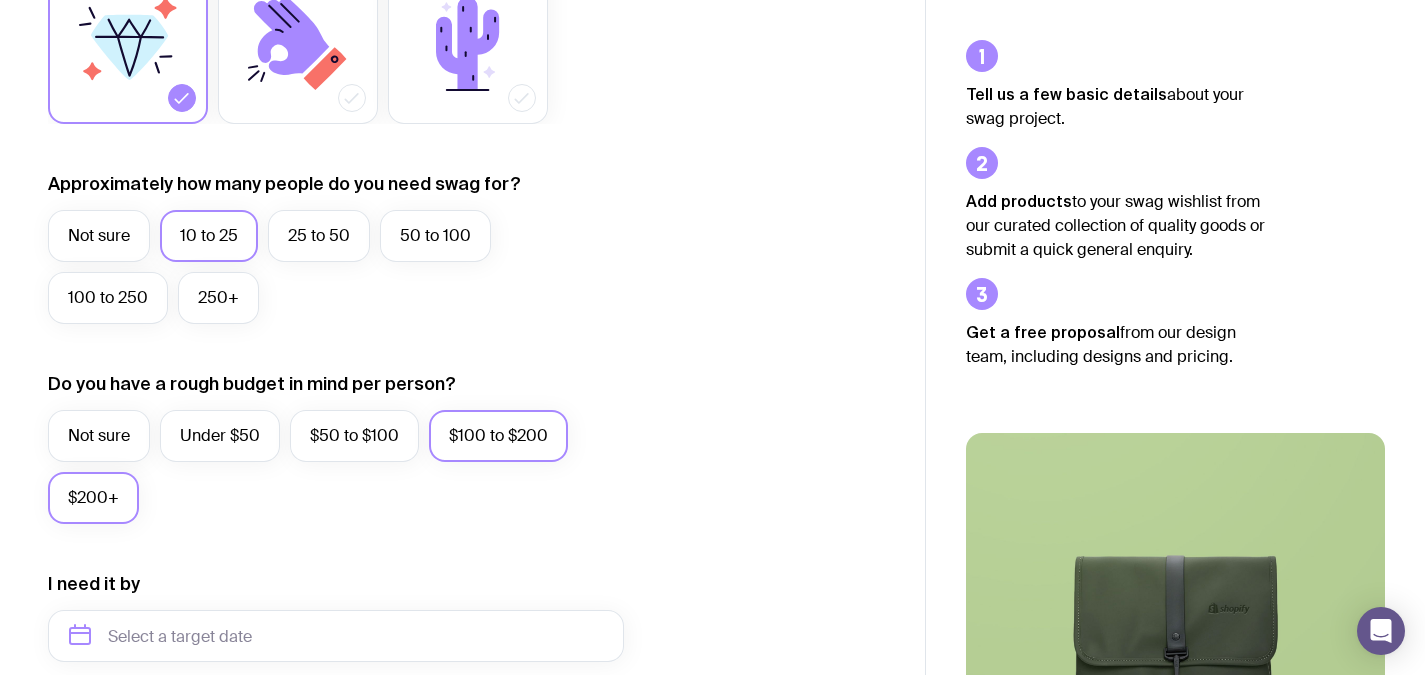 click on "$200+" at bounding box center [93, 498] 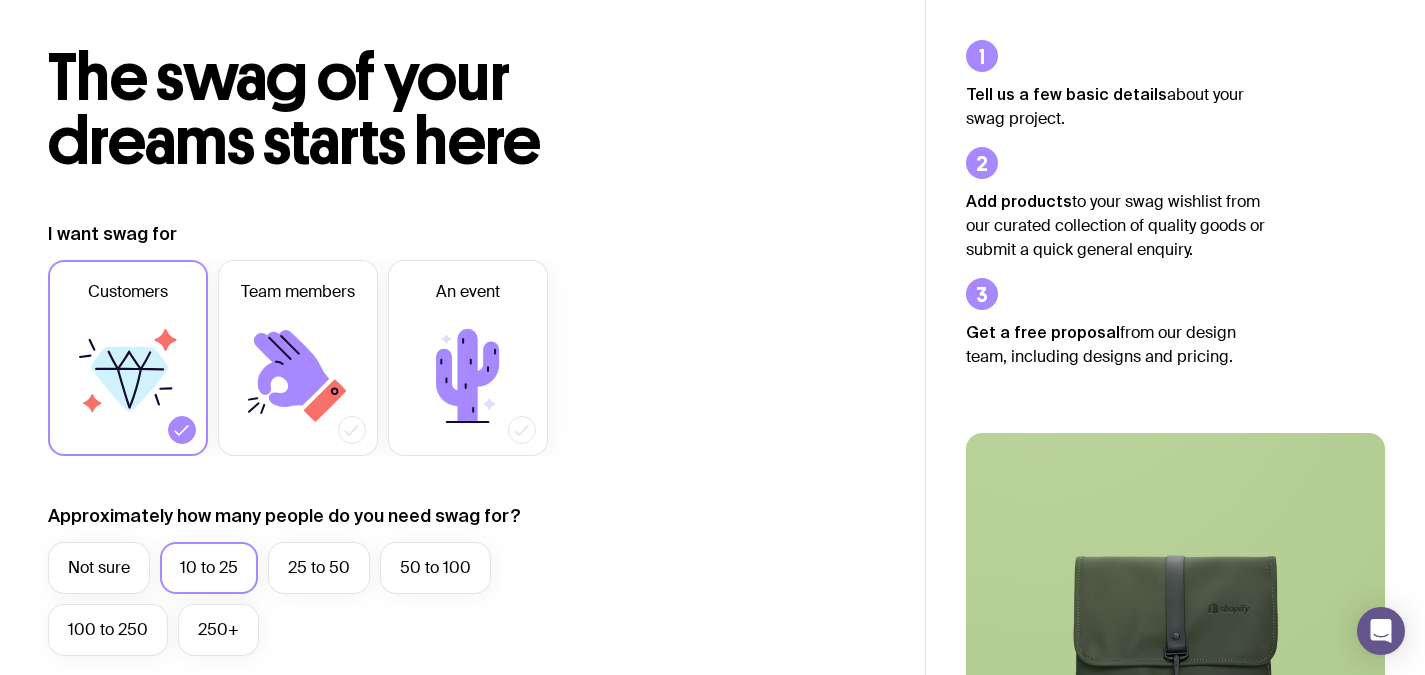 scroll, scrollTop: 1025, scrollLeft: 0, axis: vertical 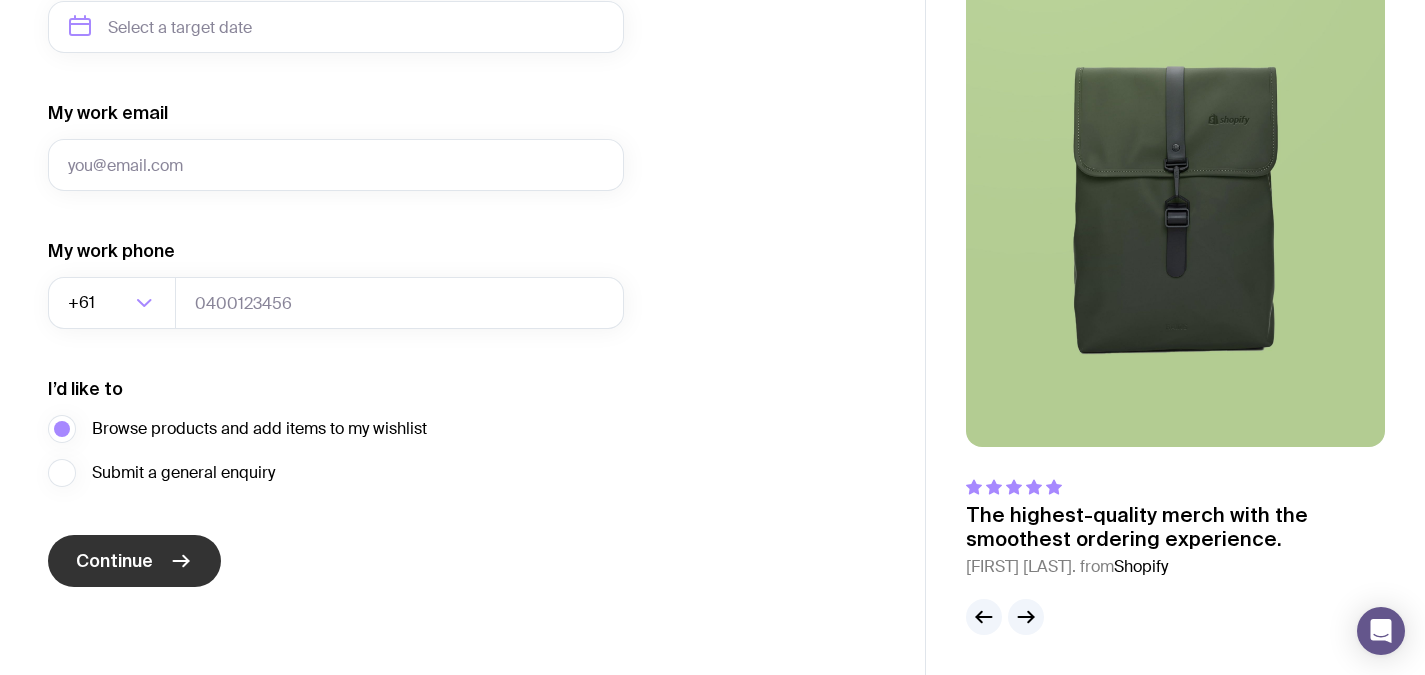 click on "Continue" at bounding box center (134, 561) 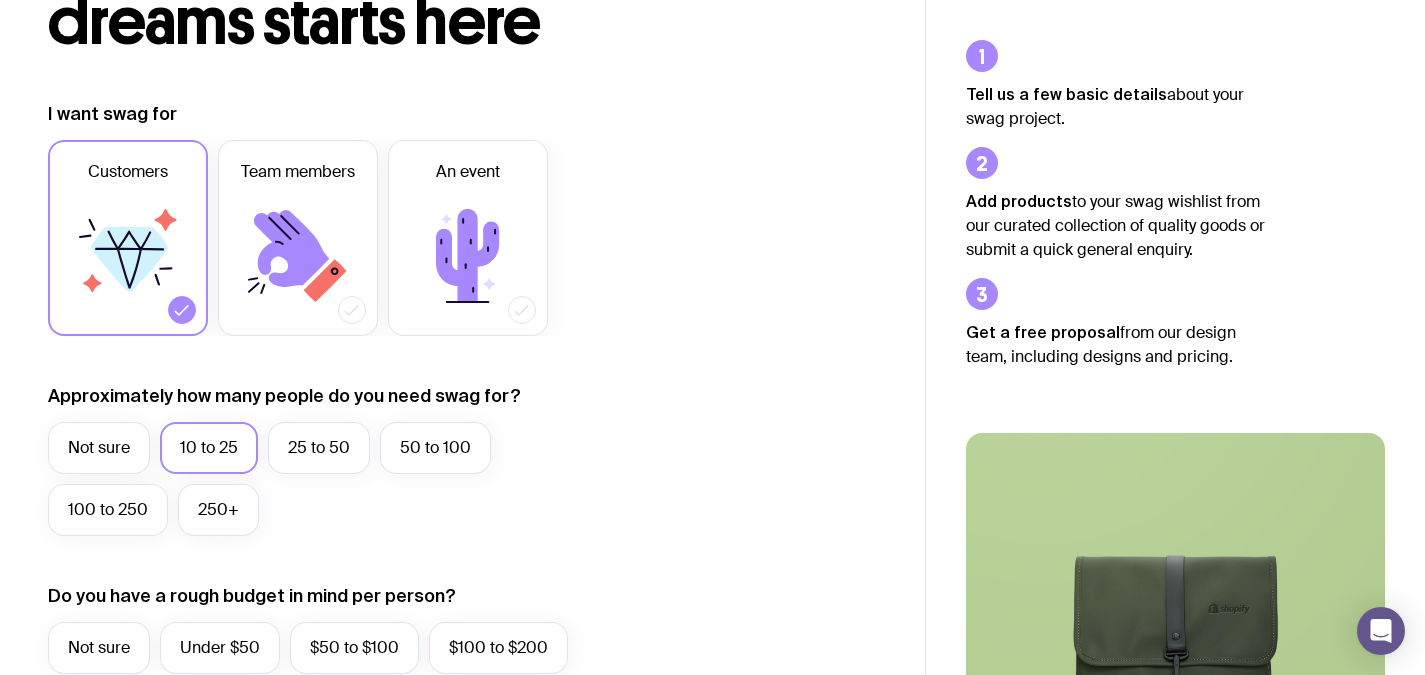 scroll, scrollTop: 205, scrollLeft: 0, axis: vertical 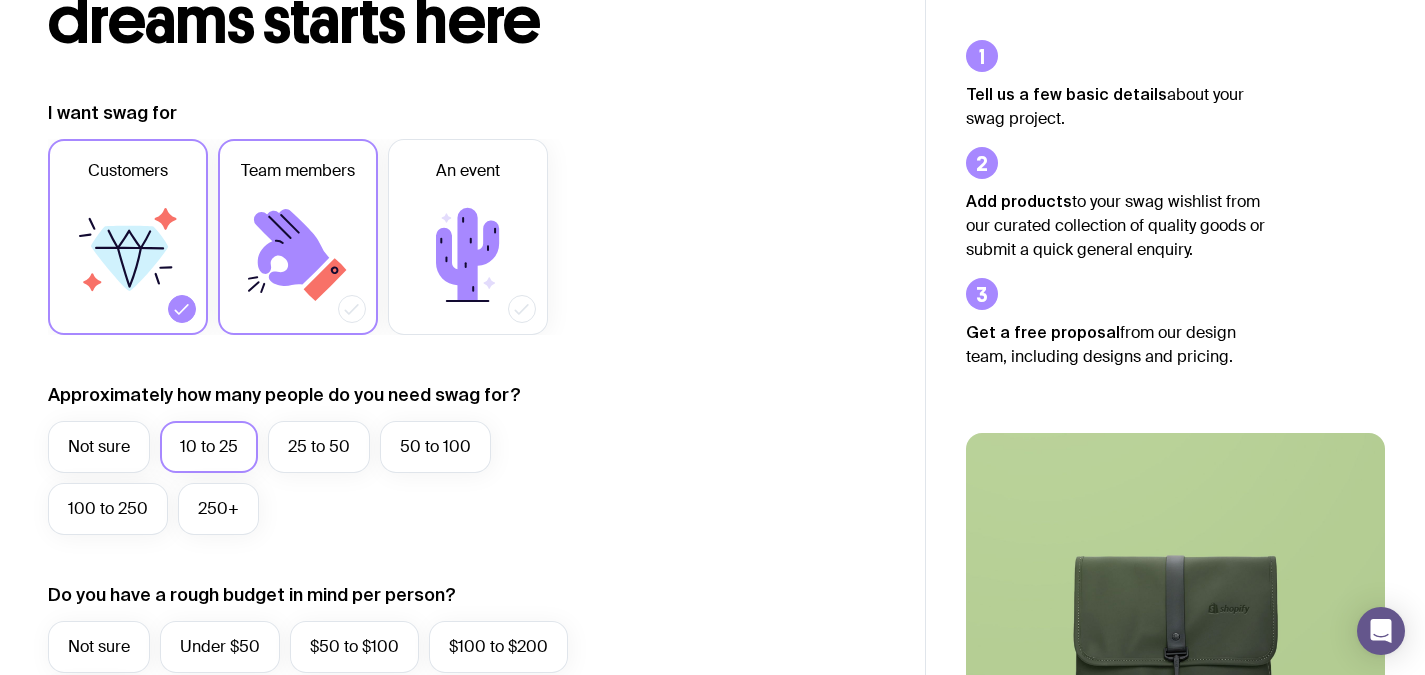 click 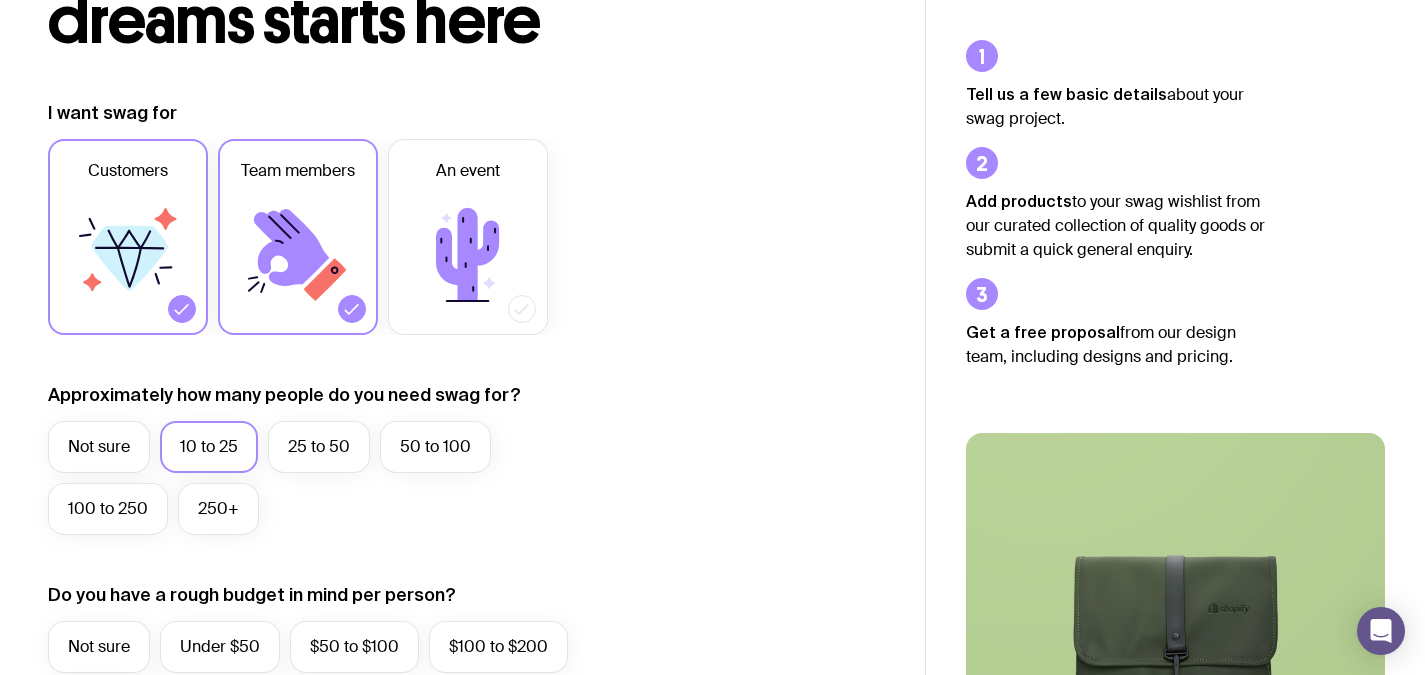 click 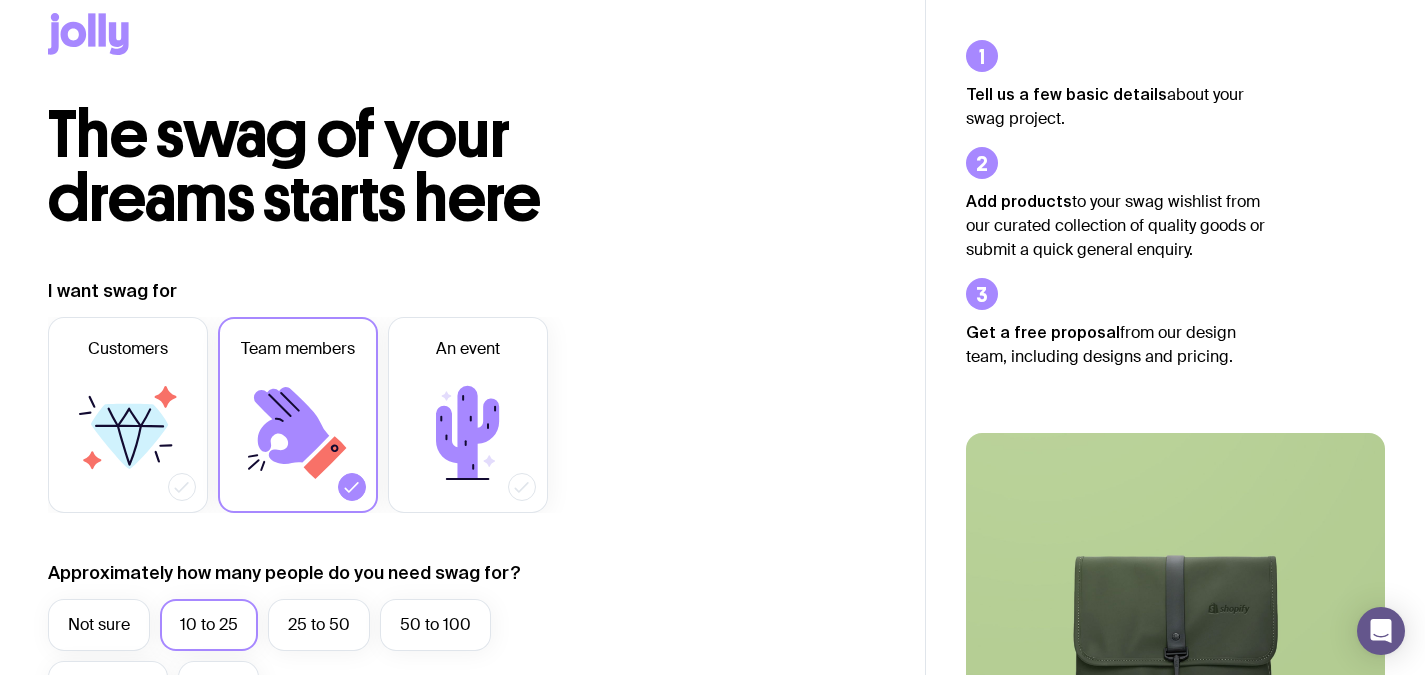 scroll, scrollTop: 0, scrollLeft: 0, axis: both 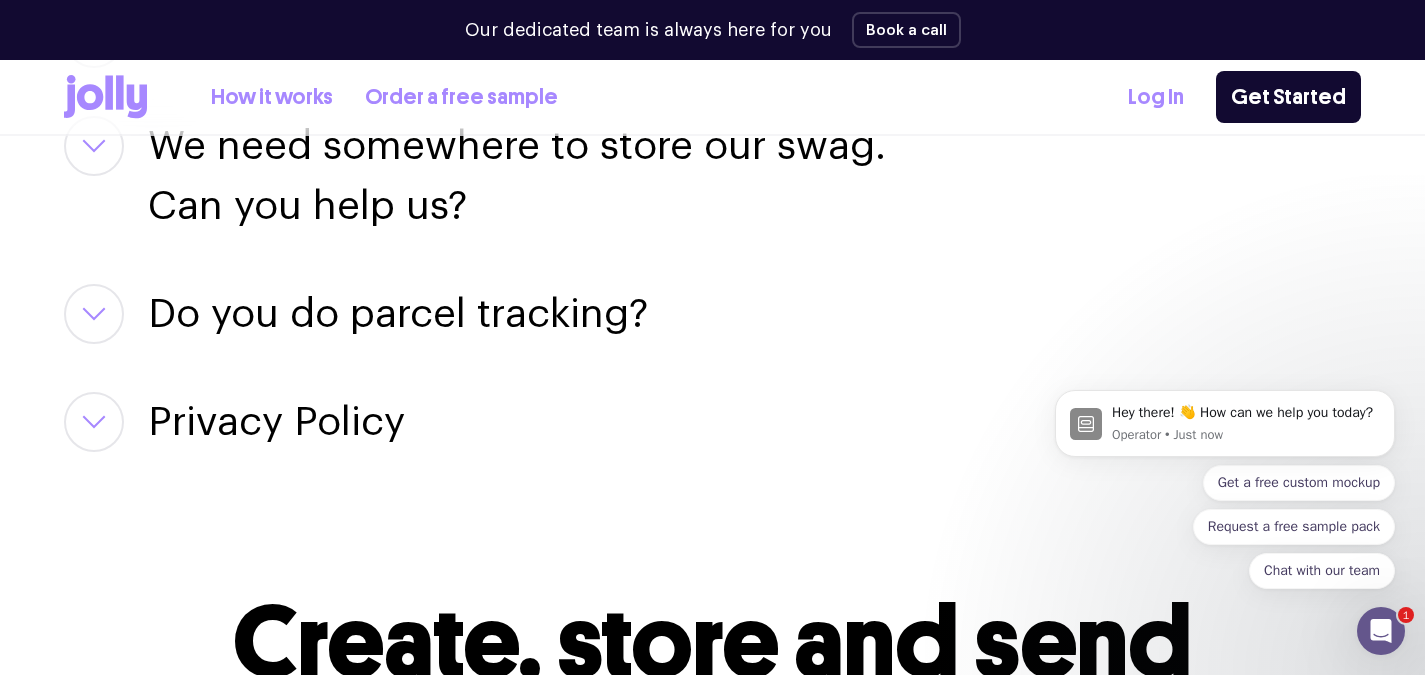 click 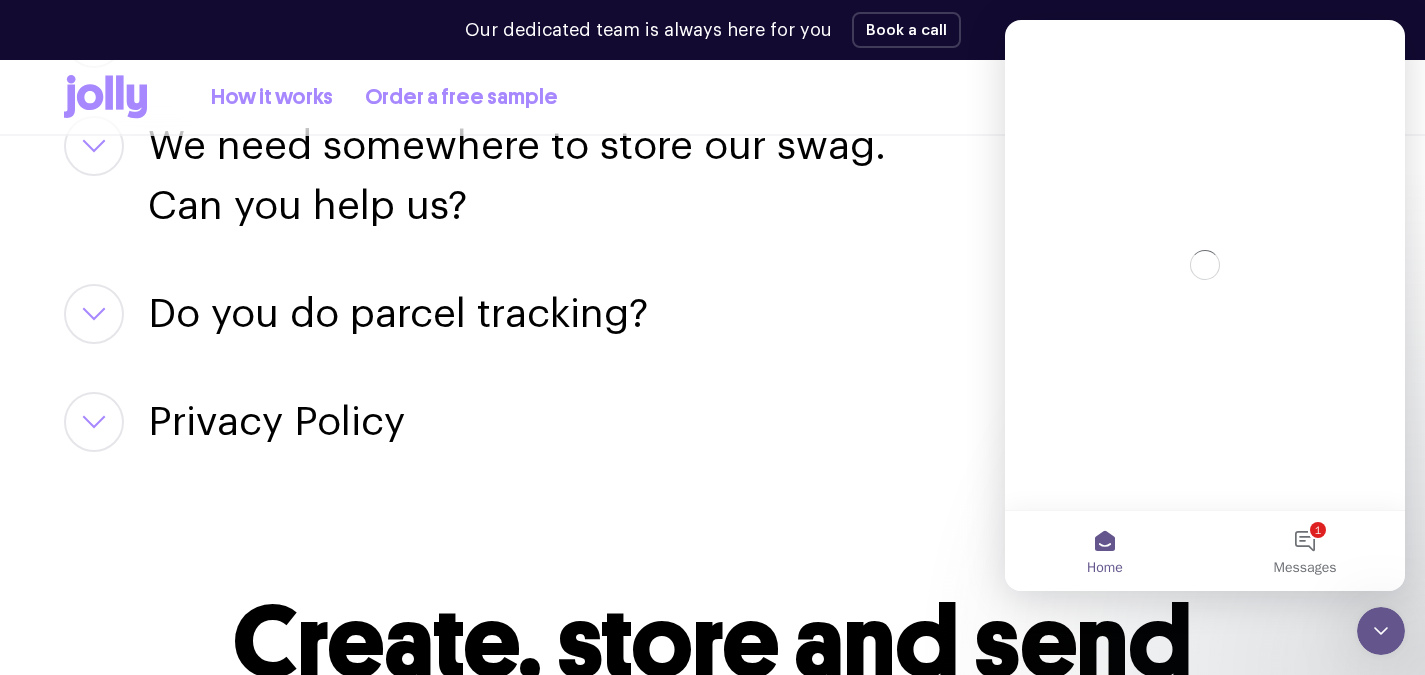 scroll, scrollTop: 0, scrollLeft: 0, axis: both 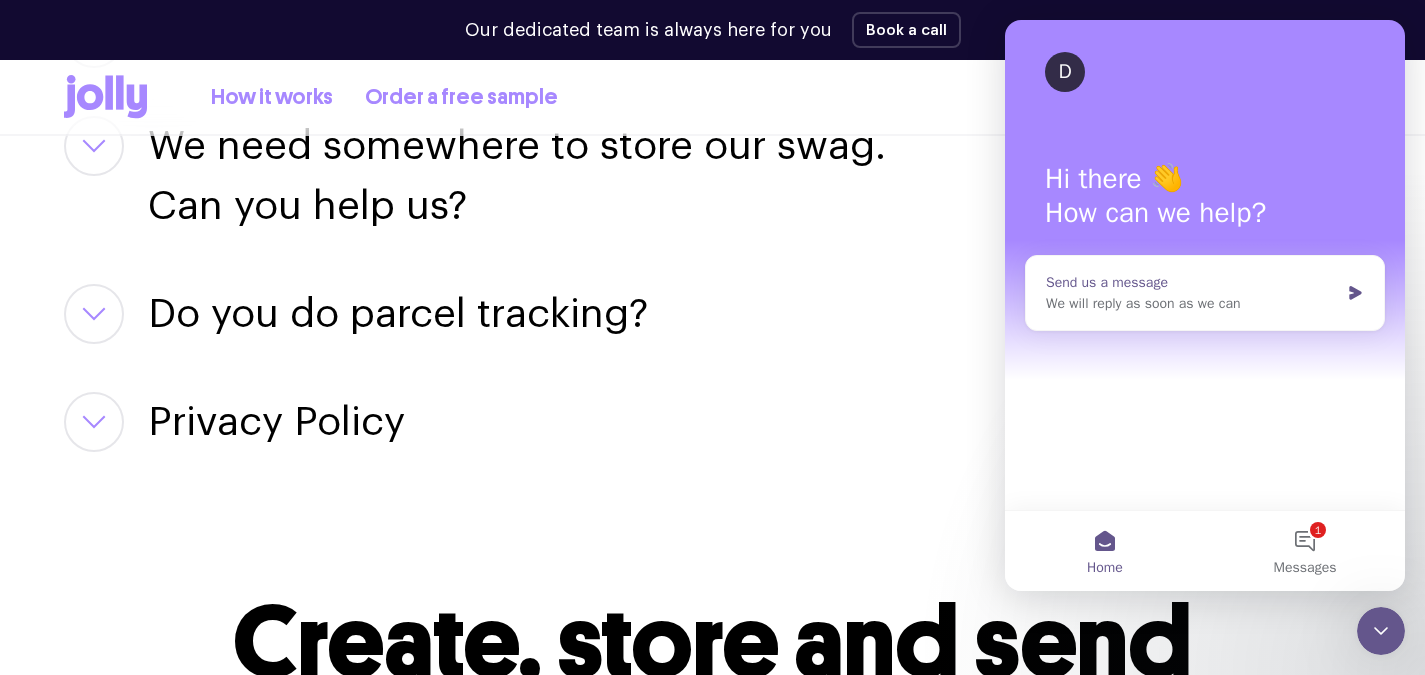 click on "We will reply as soon as we can" at bounding box center (1192, 303) 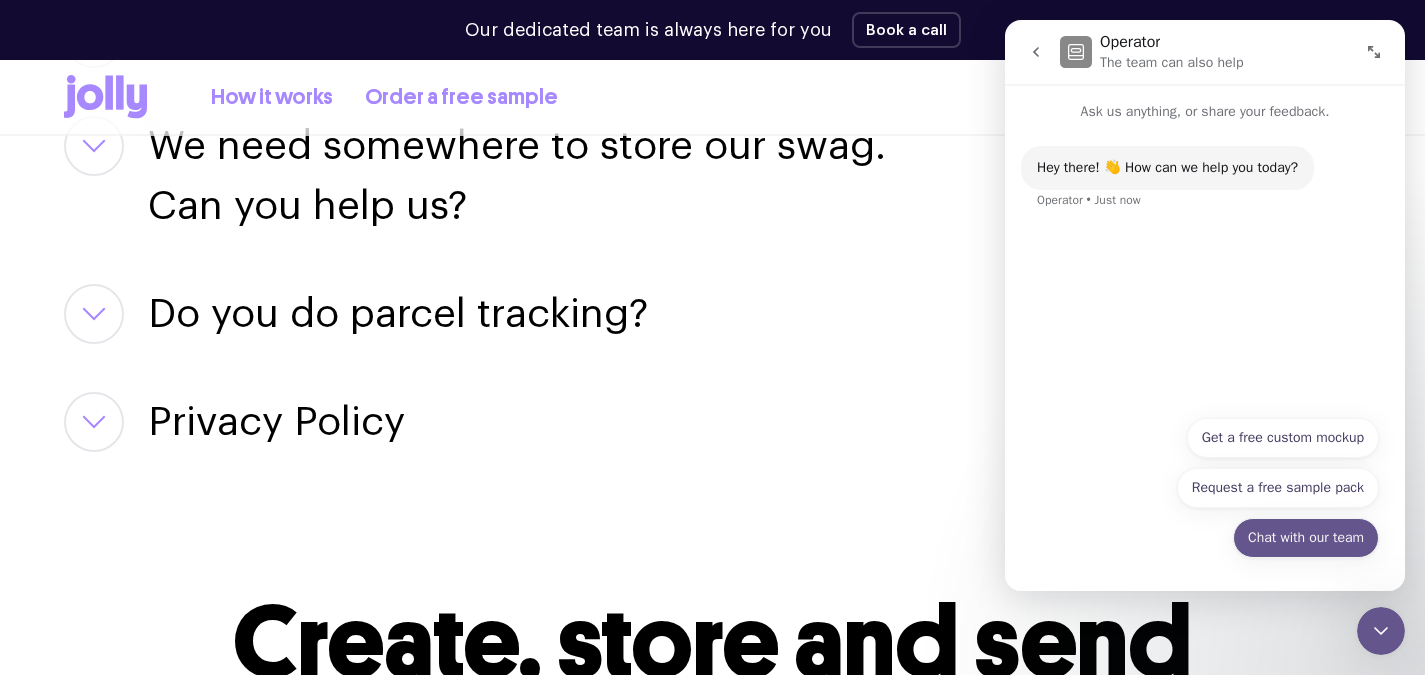 click on "Chat with our team" at bounding box center (1306, 538) 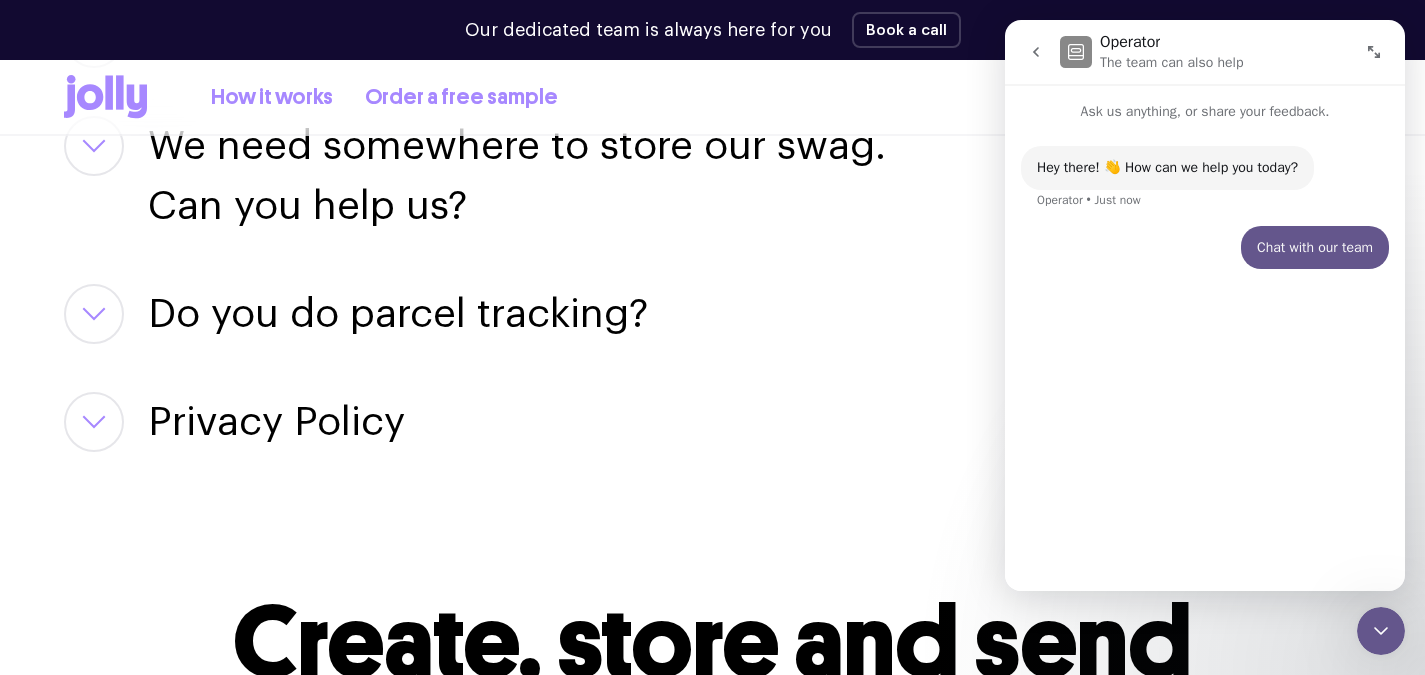 click on "Hey there! 👋 How can we help you today? Operator    •   Just now Chat with our team    •   Just now" at bounding box center (1205, 348) 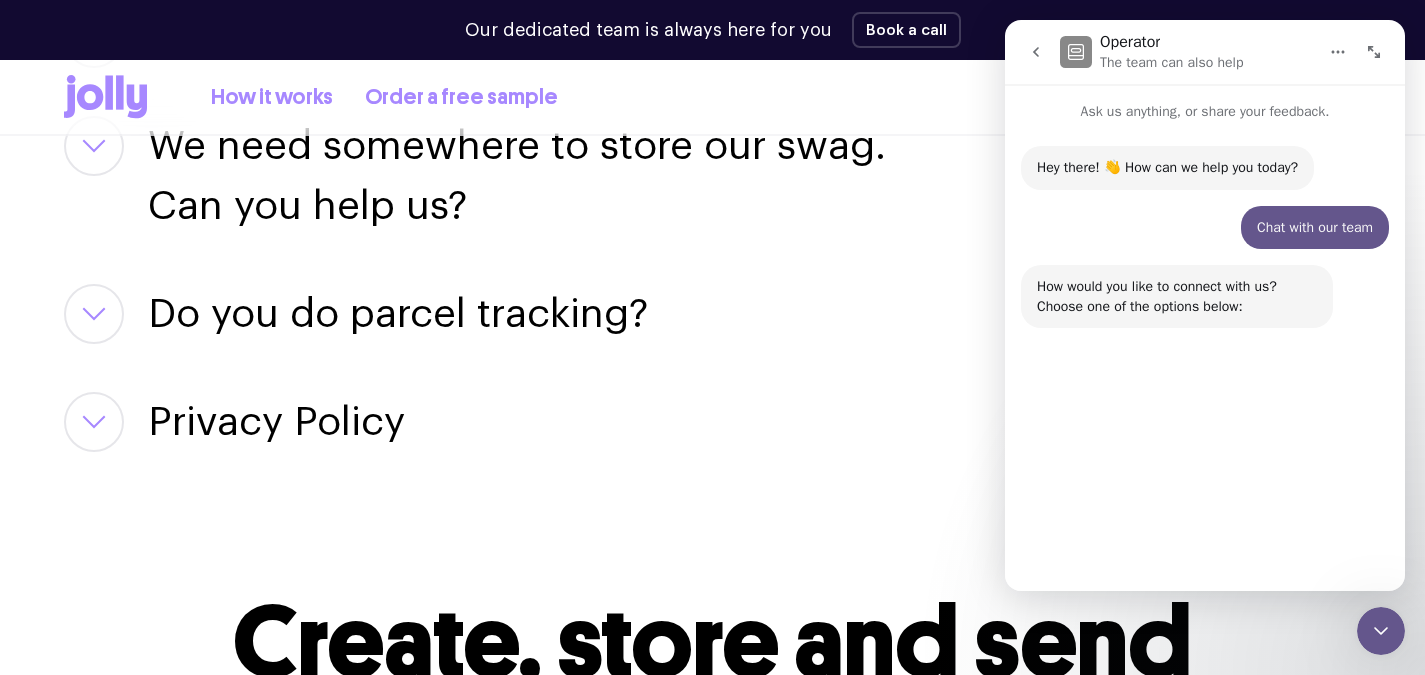 click on "Chat here" at bounding box center [1195, 536] 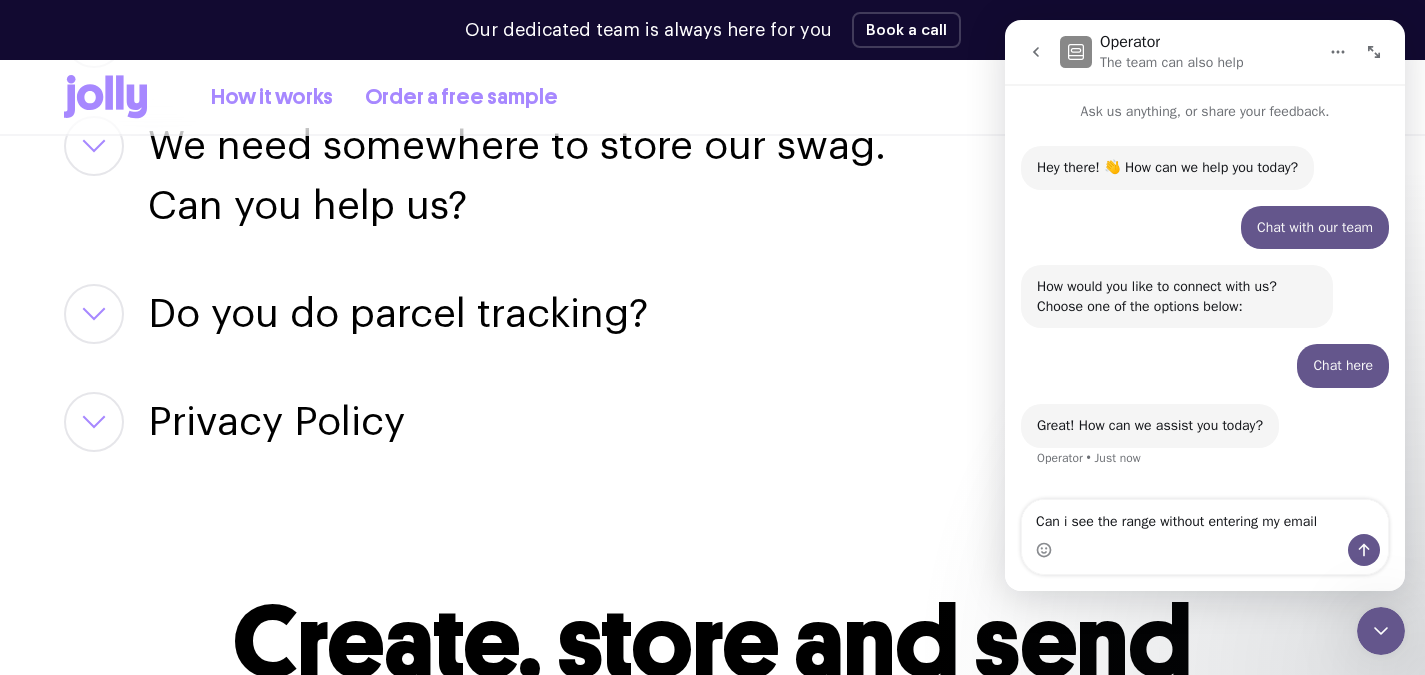 type on "Can i see the range without entering my email?" 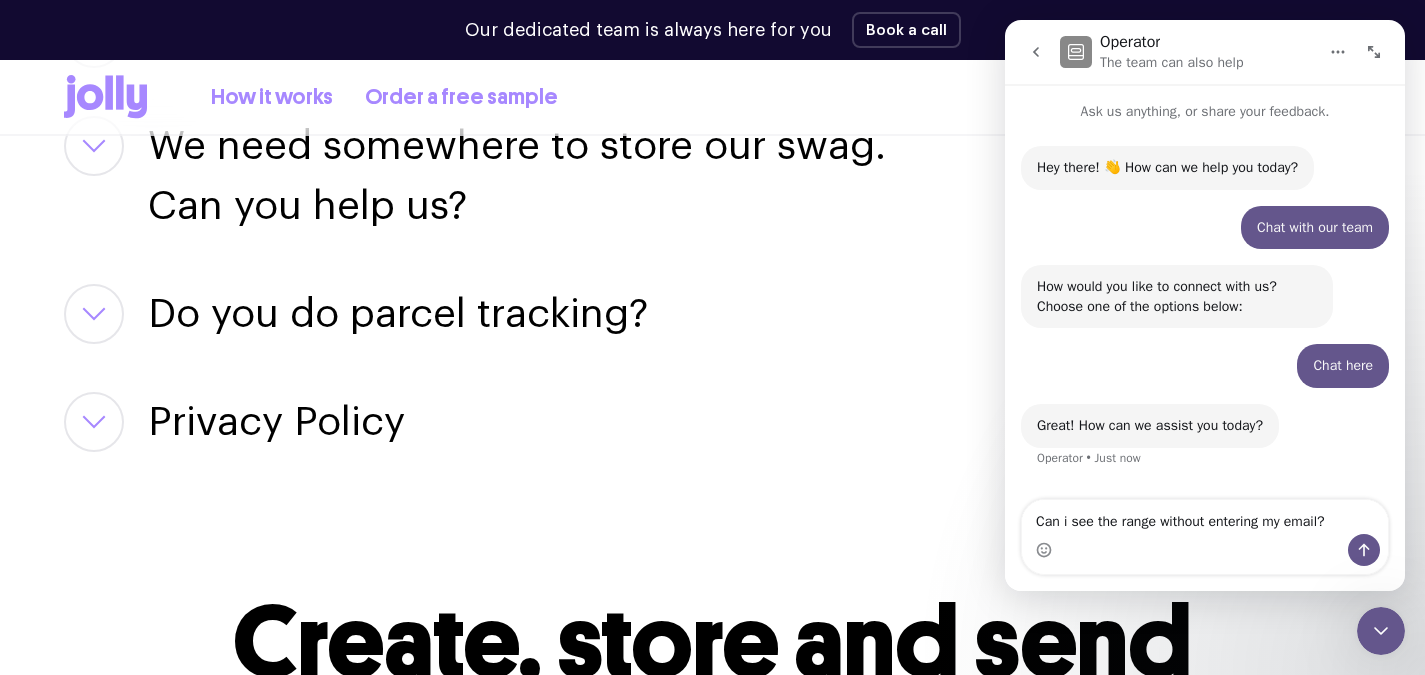 type 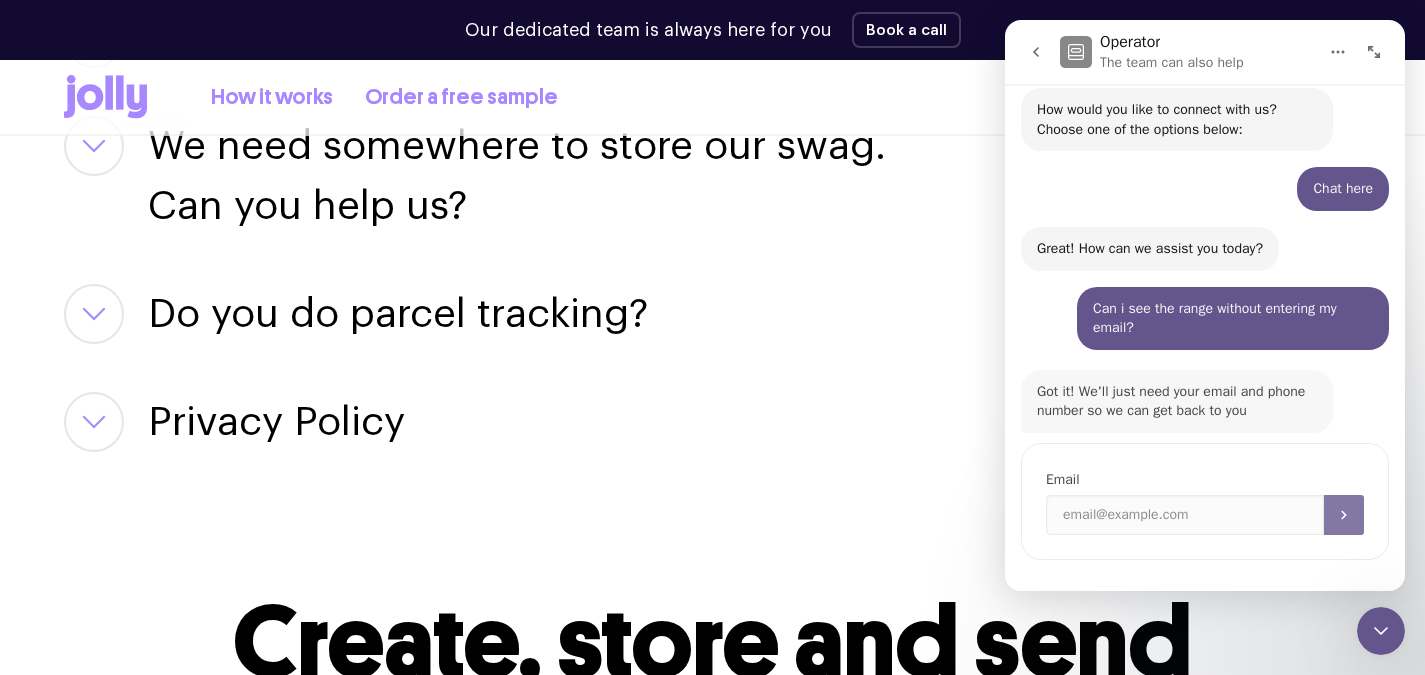 scroll, scrollTop: 195, scrollLeft: 0, axis: vertical 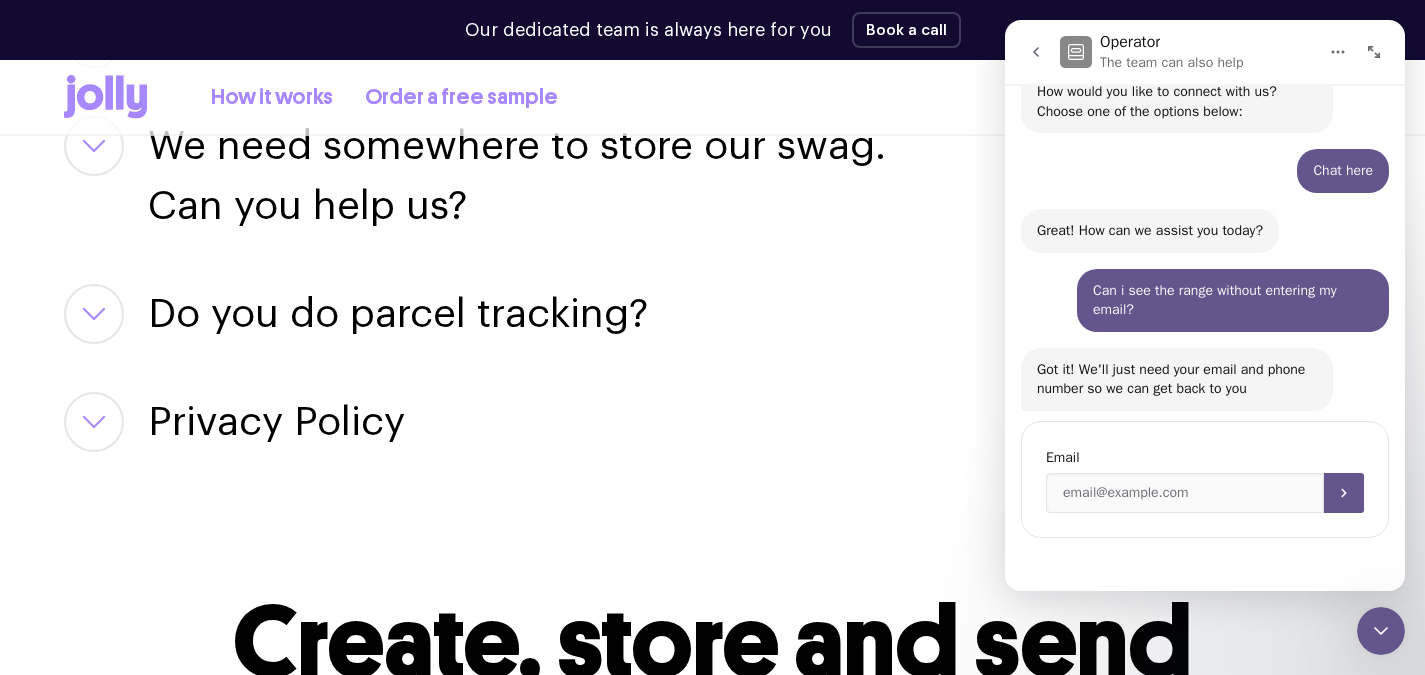 click on "Email" at bounding box center [1205, 458] 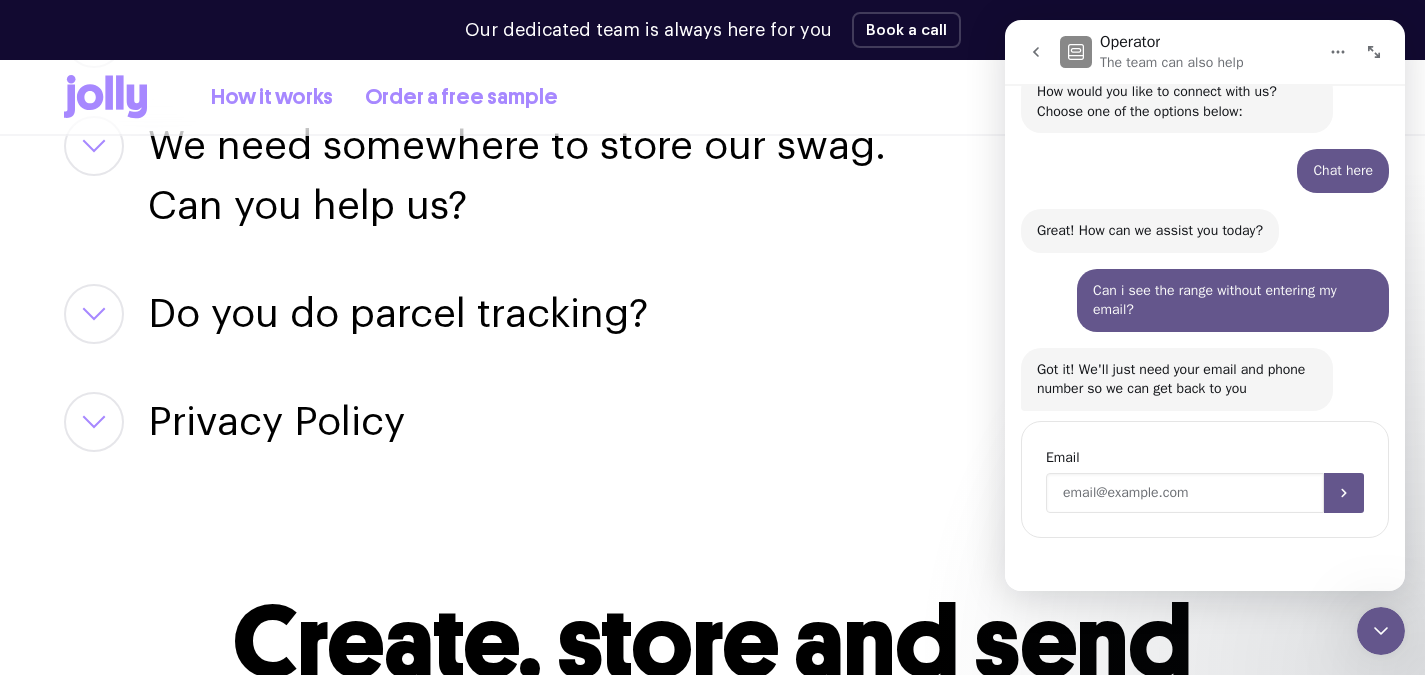 click at bounding box center [1185, 493] 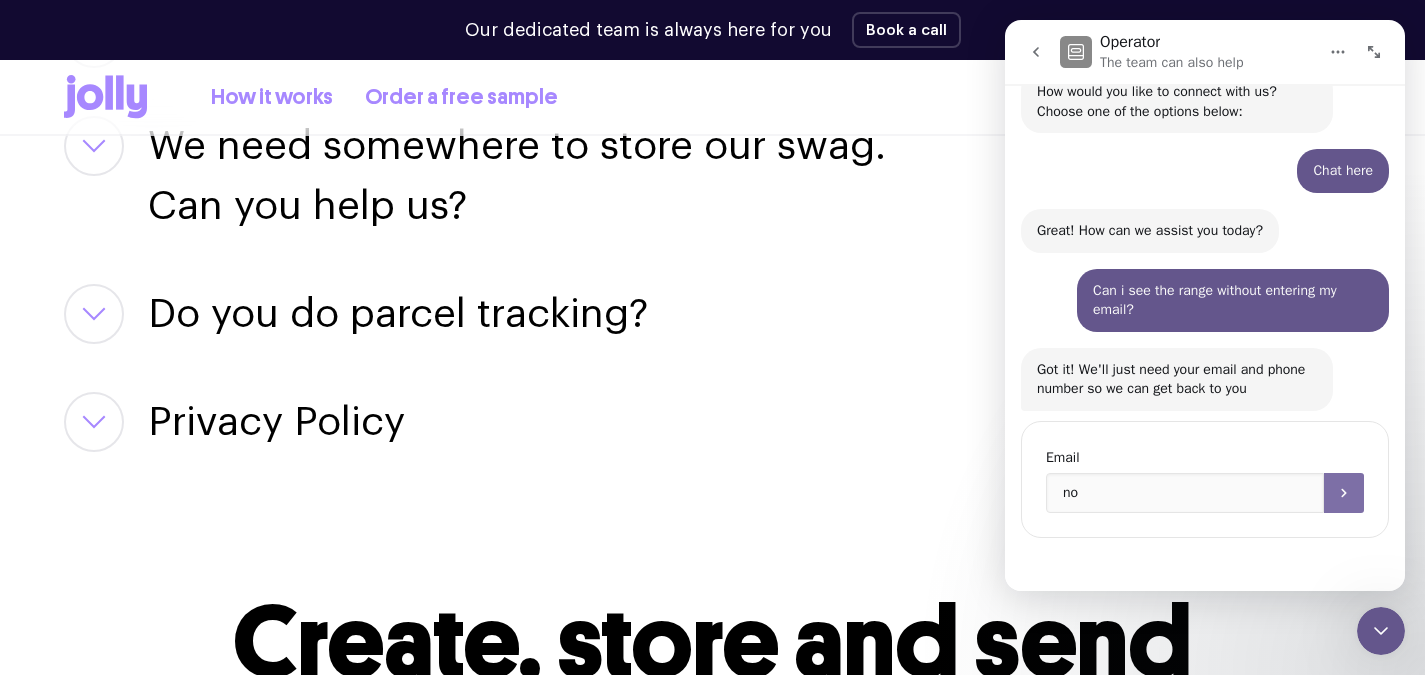 click at bounding box center (1344, 493) 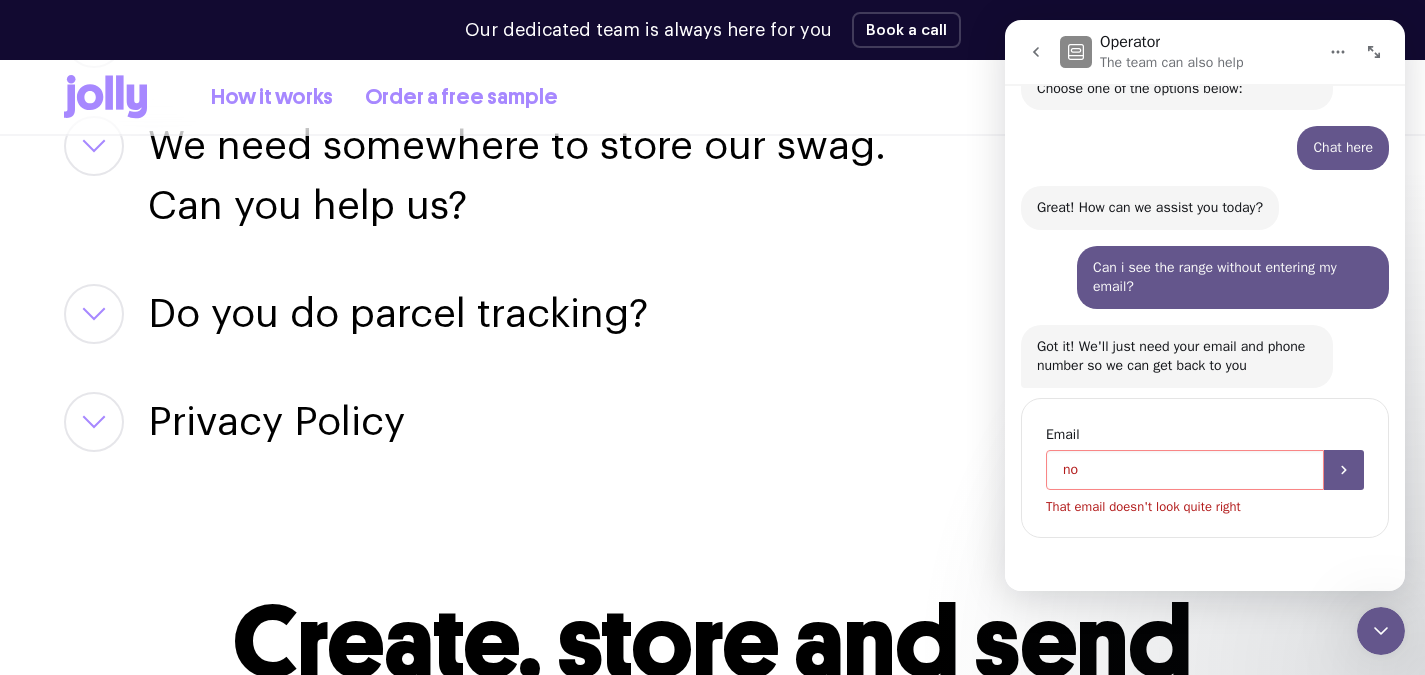 click on "no" at bounding box center (1185, 470) 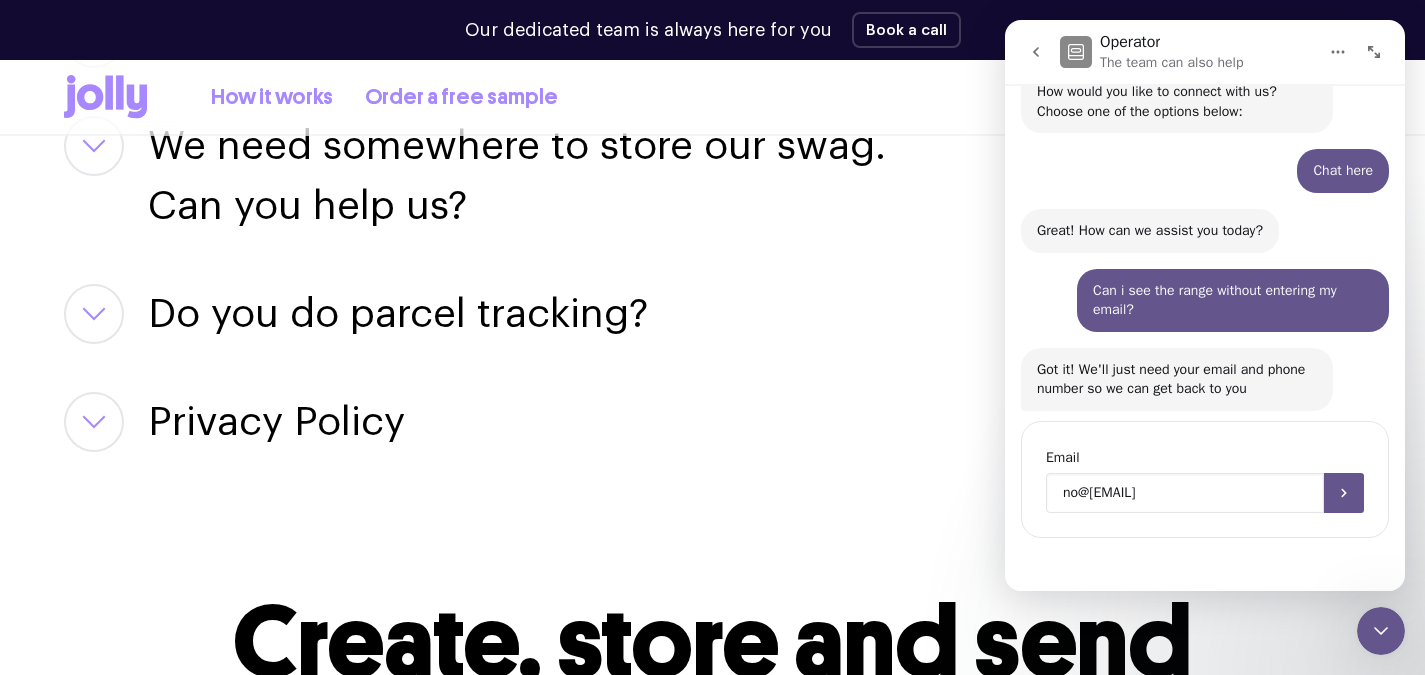 scroll, scrollTop: 195, scrollLeft: 0, axis: vertical 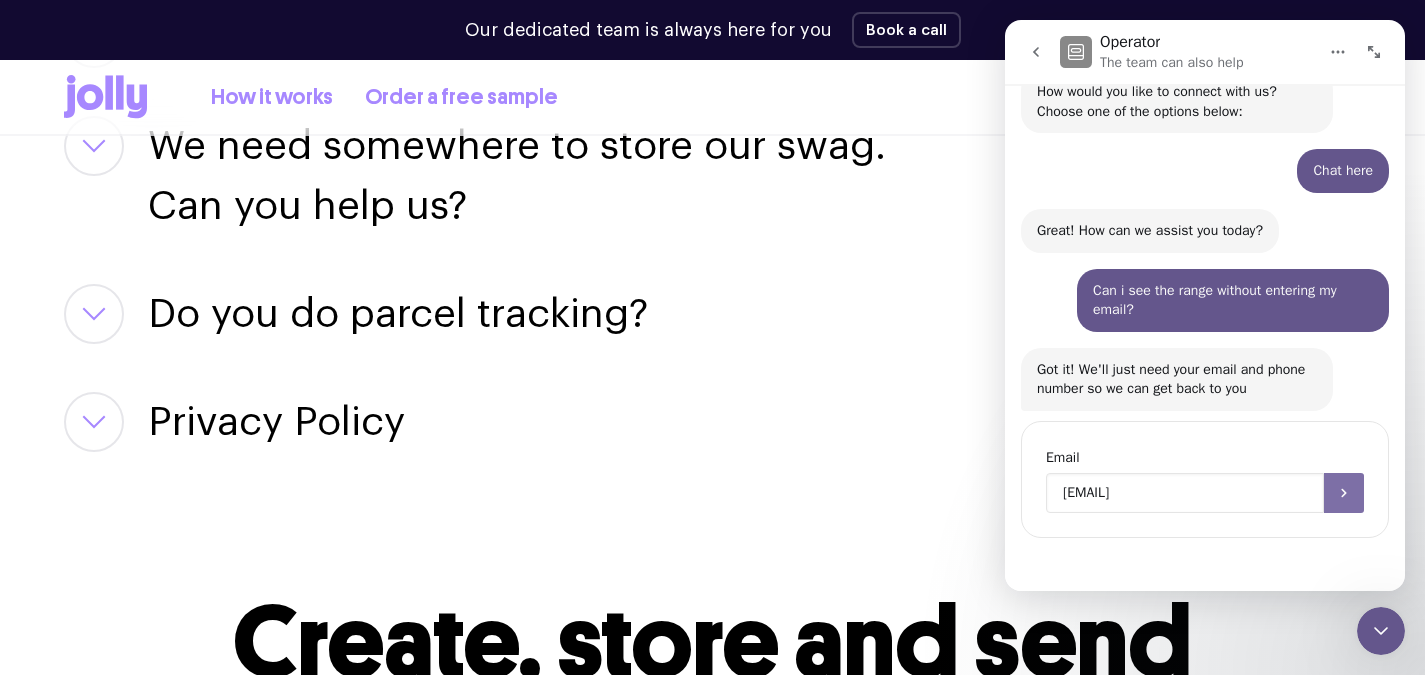 type on "[EMAIL]" 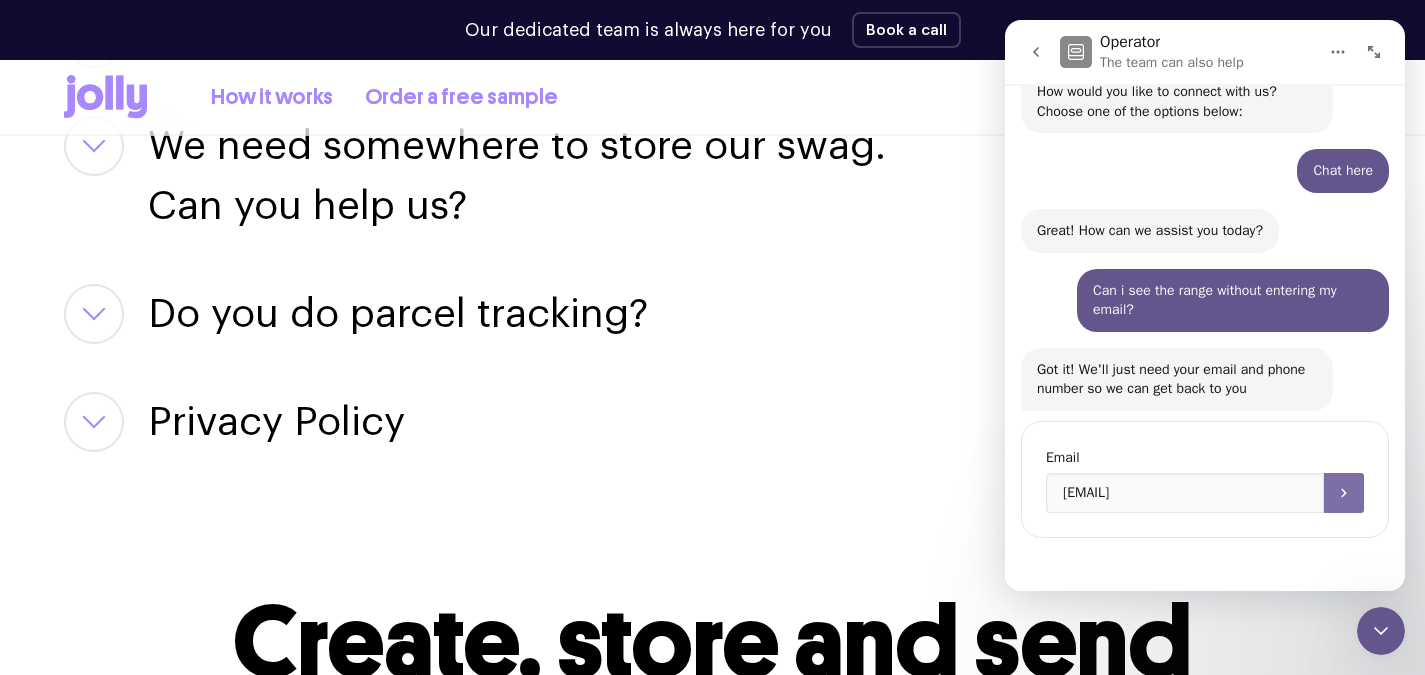 click 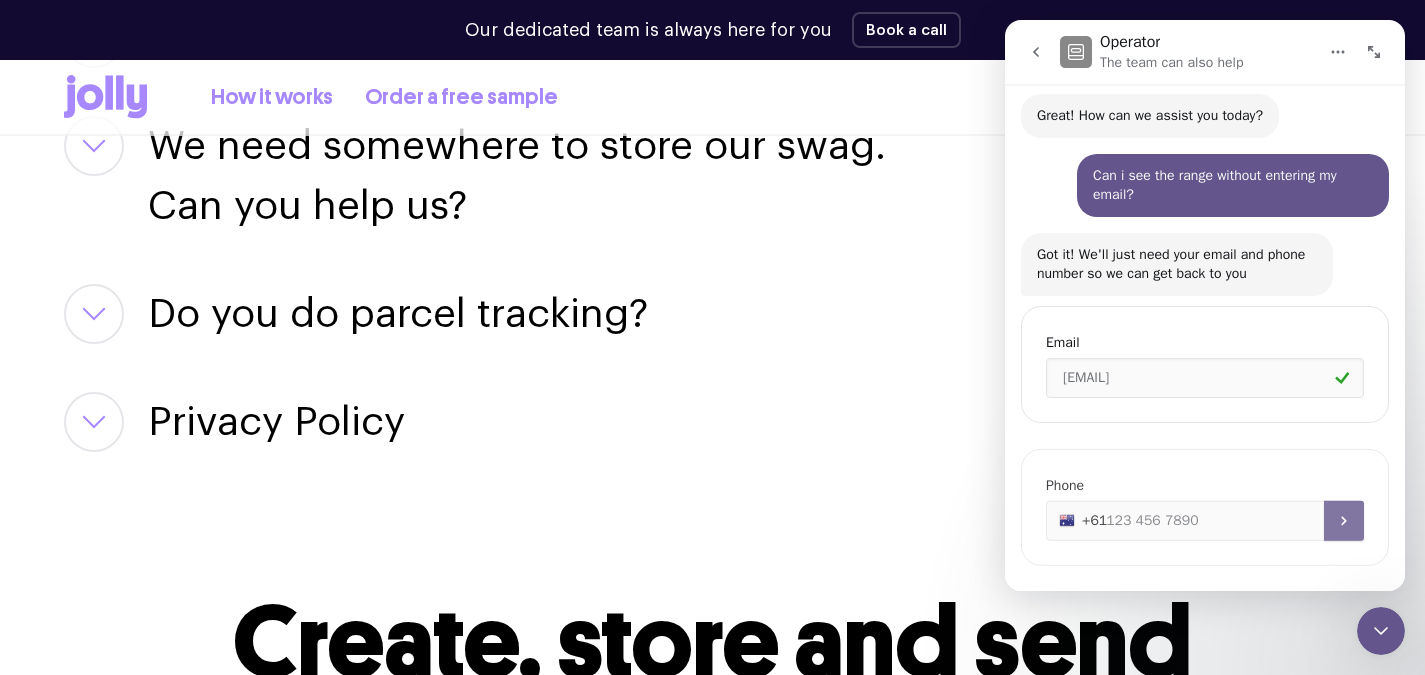 scroll, scrollTop: 334, scrollLeft: 0, axis: vertical 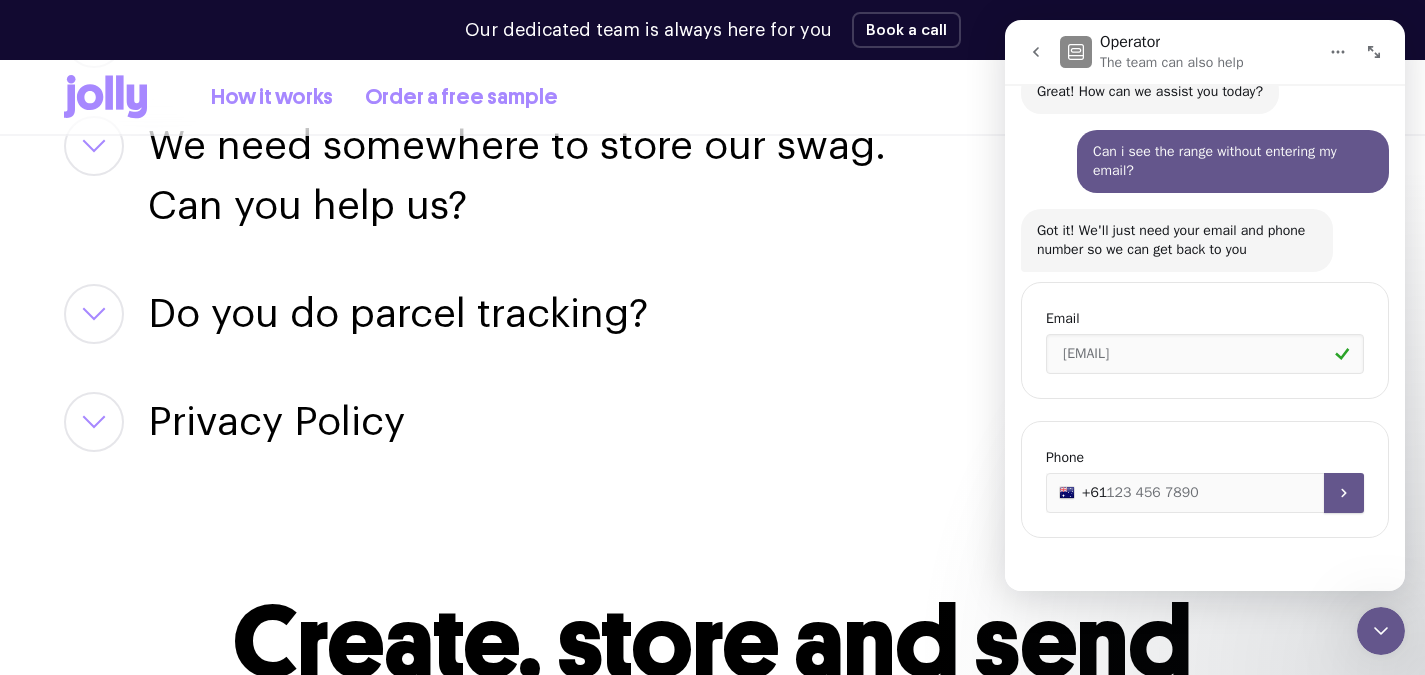 click on "+61" at bounding box center [1205, 493] 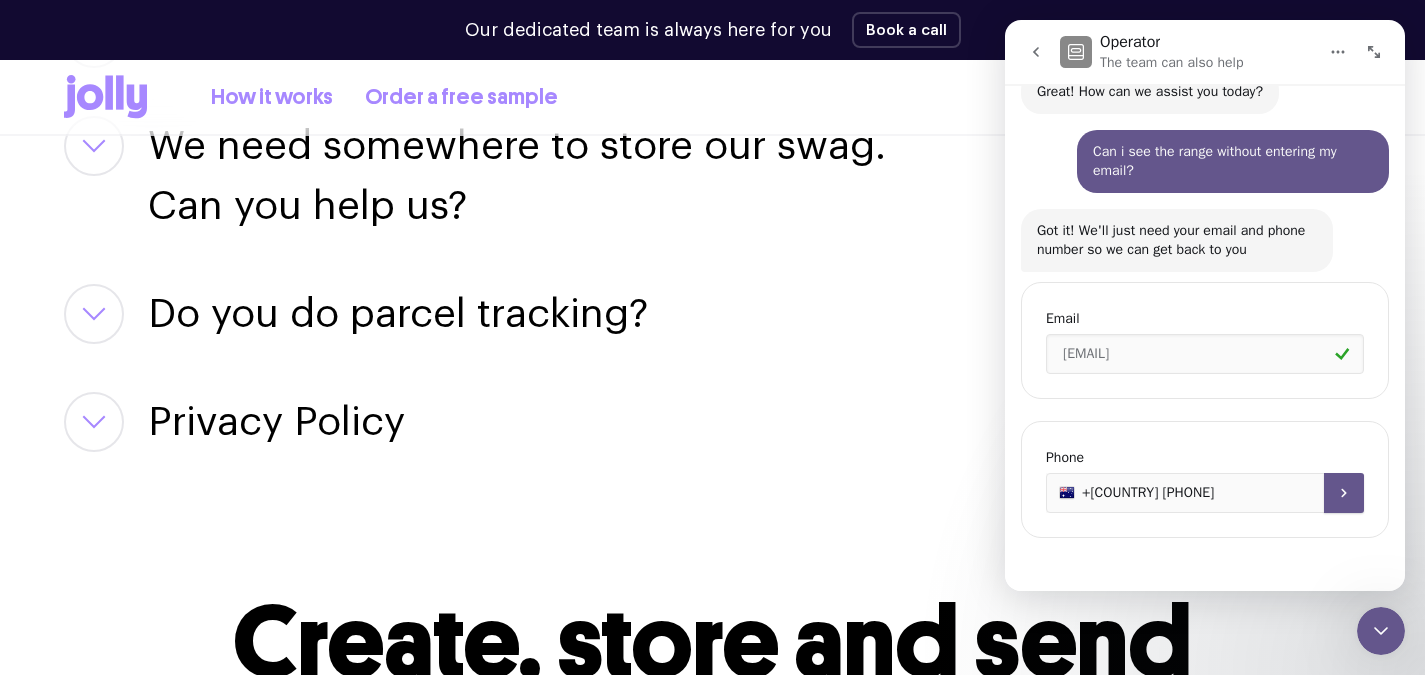 type on "+[COUNTRY] [PHONE]" 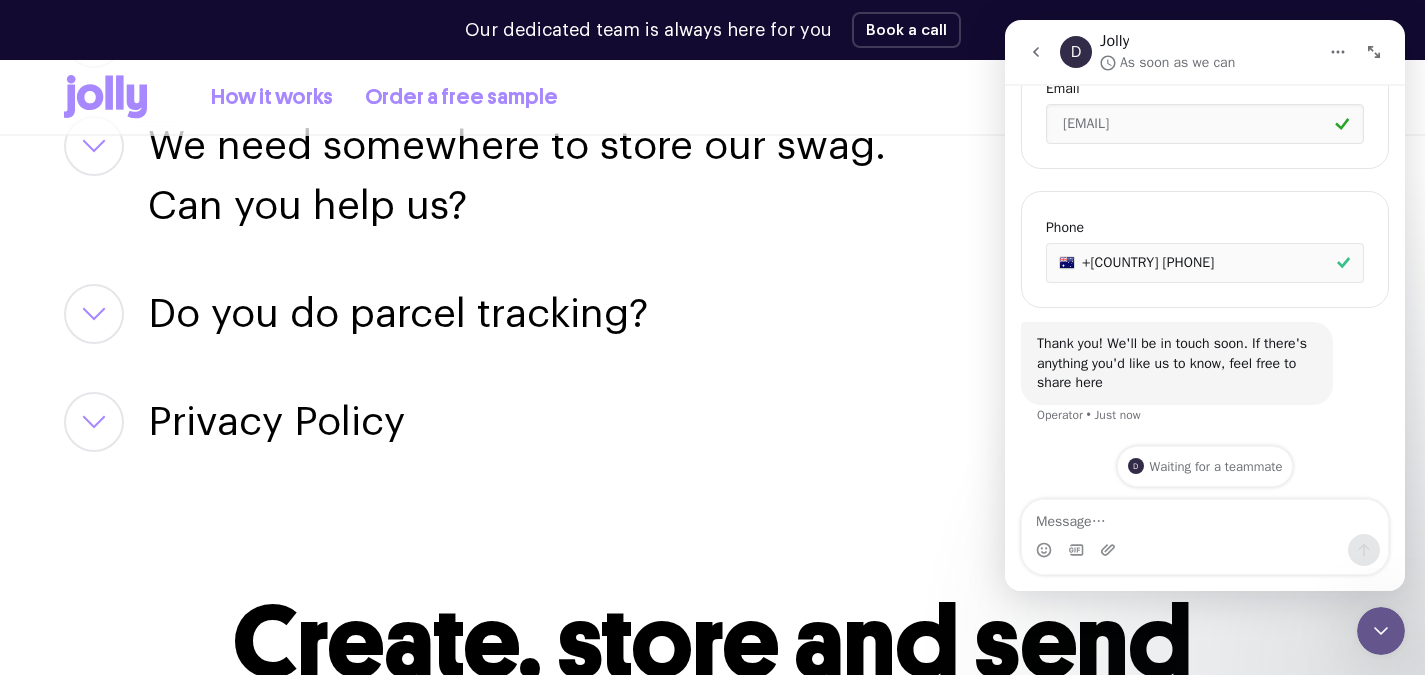 scroll, scrollTop: 566, scrollLeft: 0, axis: vertical 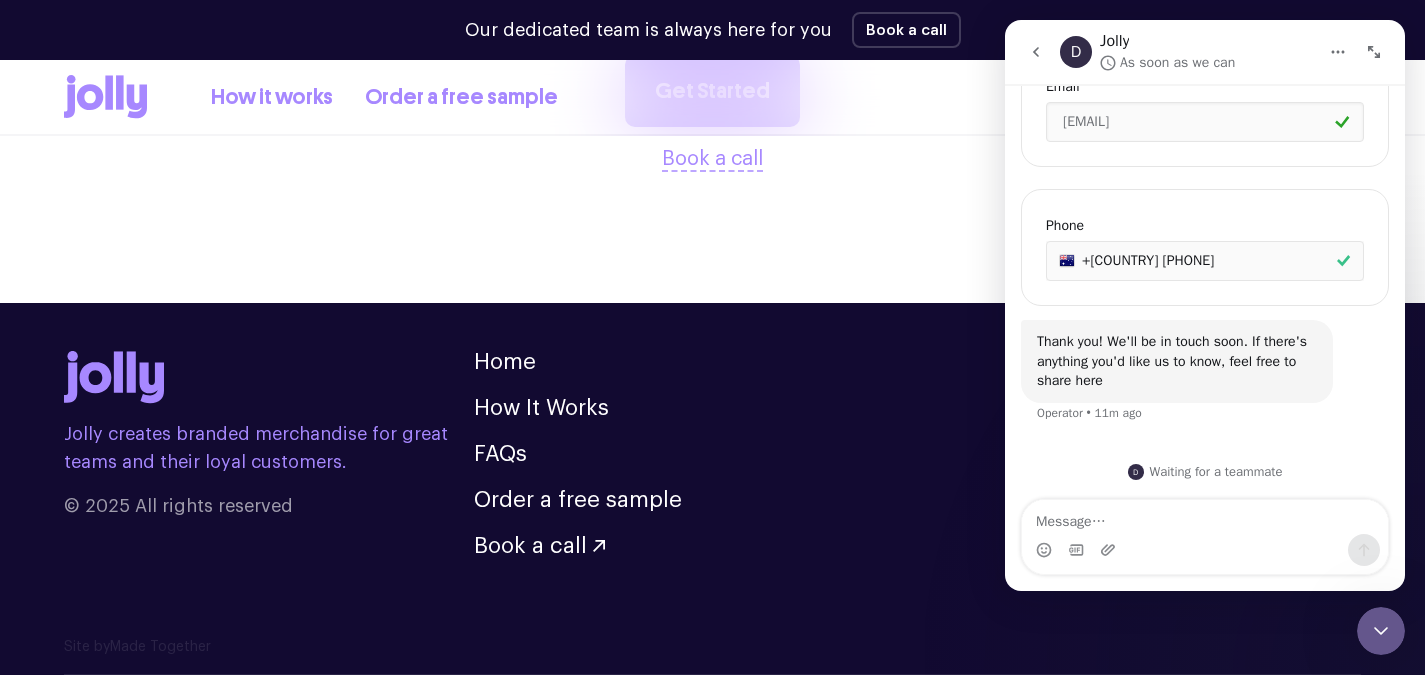 click 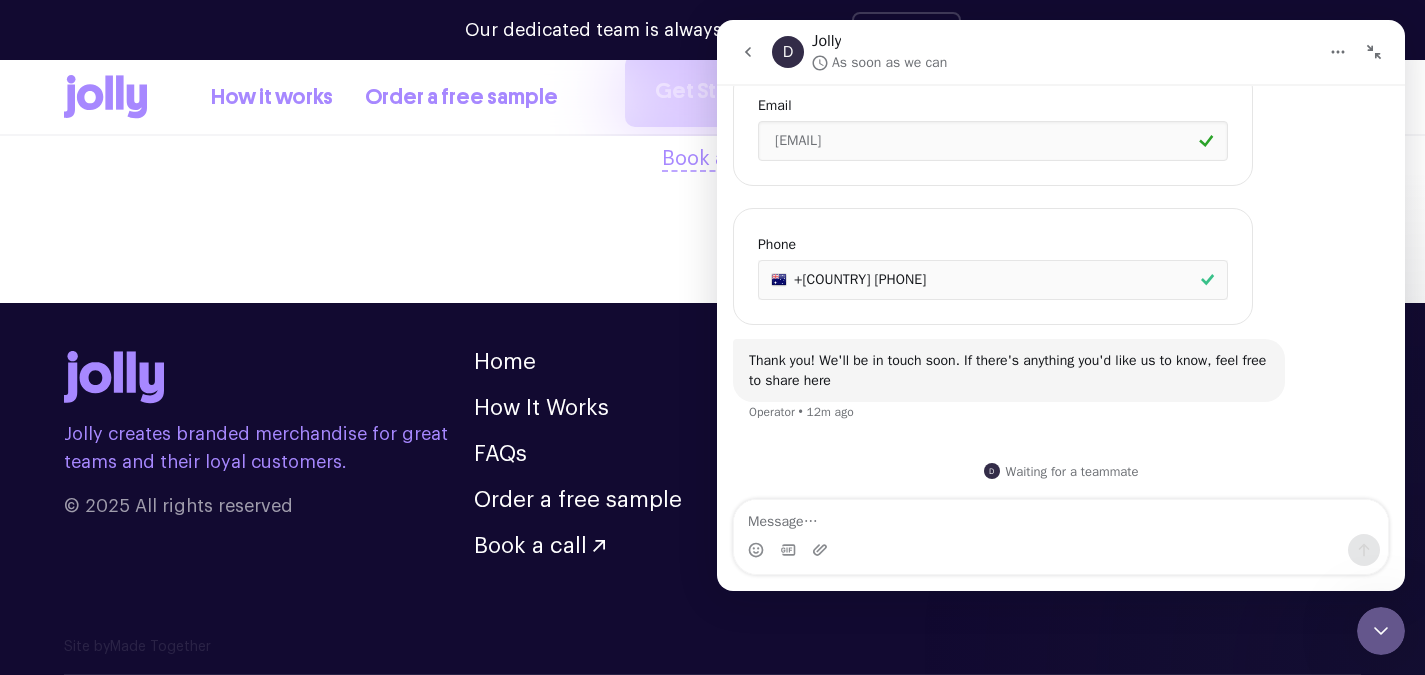 click 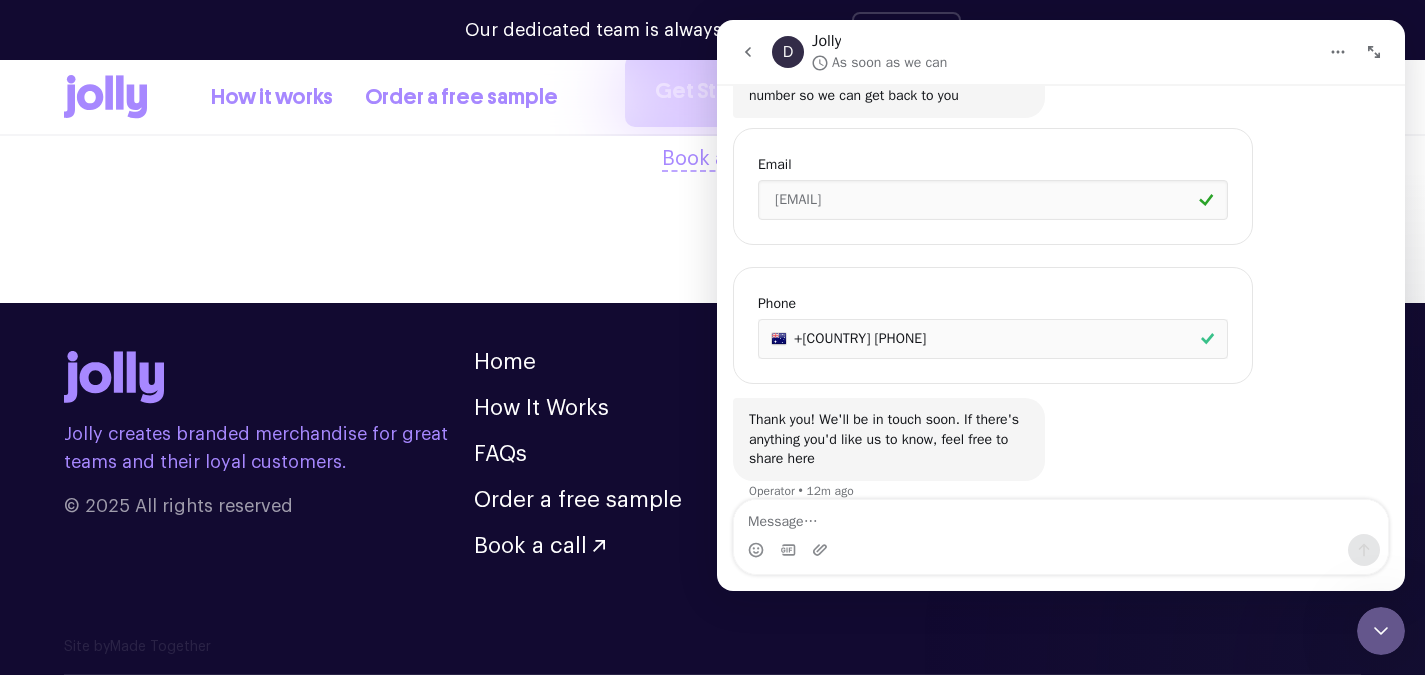 scroll, scrollTop: 566, scrollLeft: 0, axis: vertical 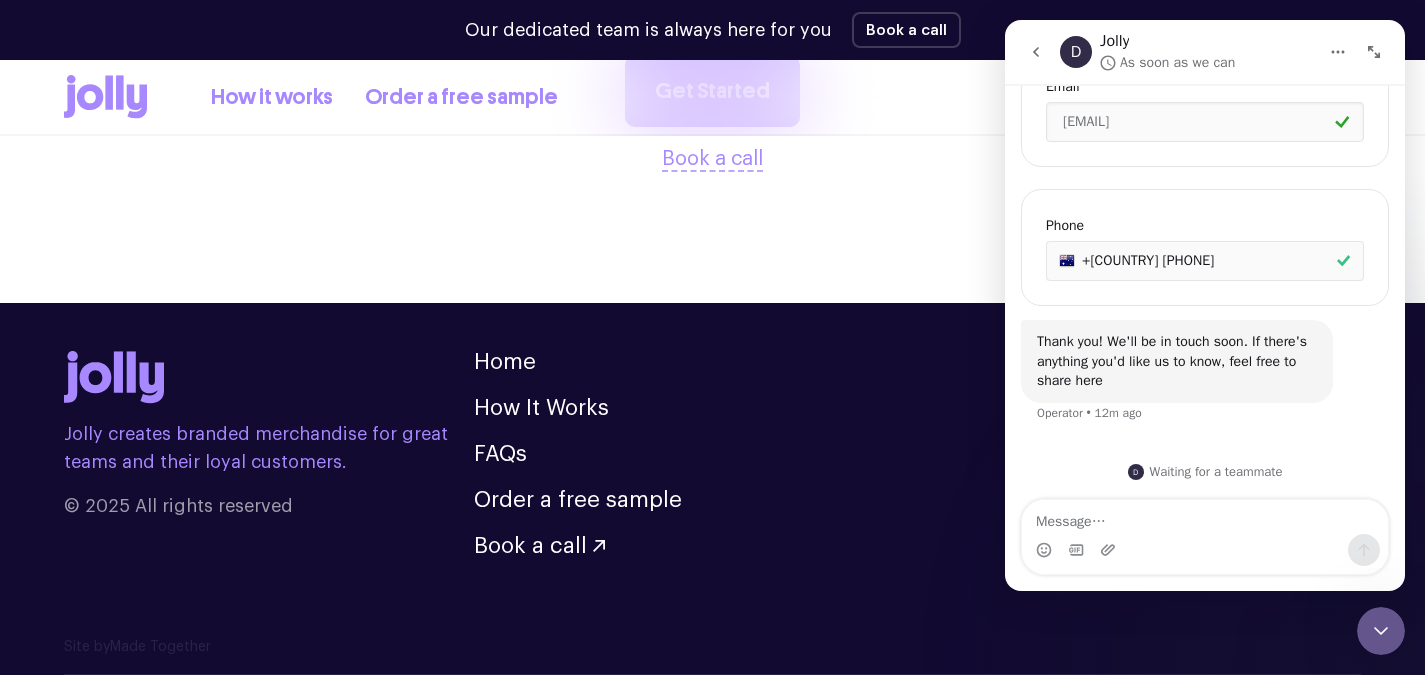 click 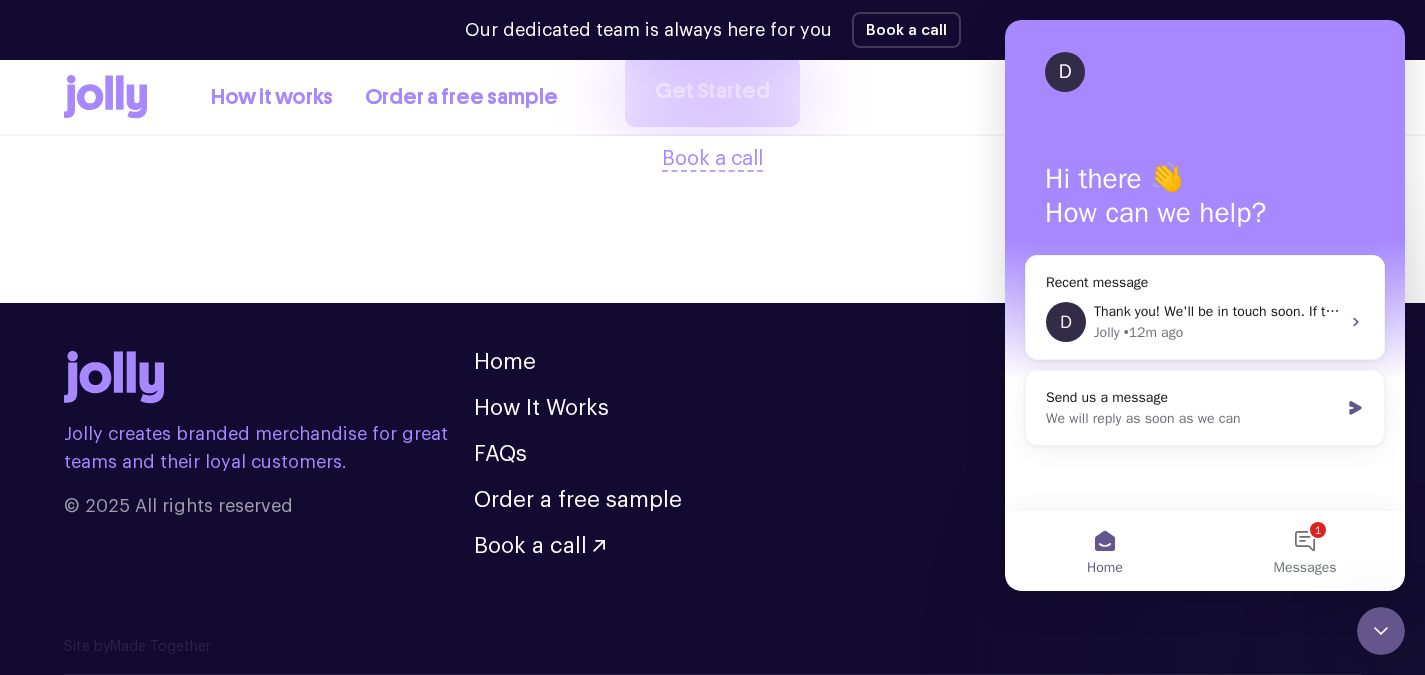 scroll, scrollTop: 0, scrollLeft: 0, axis: both 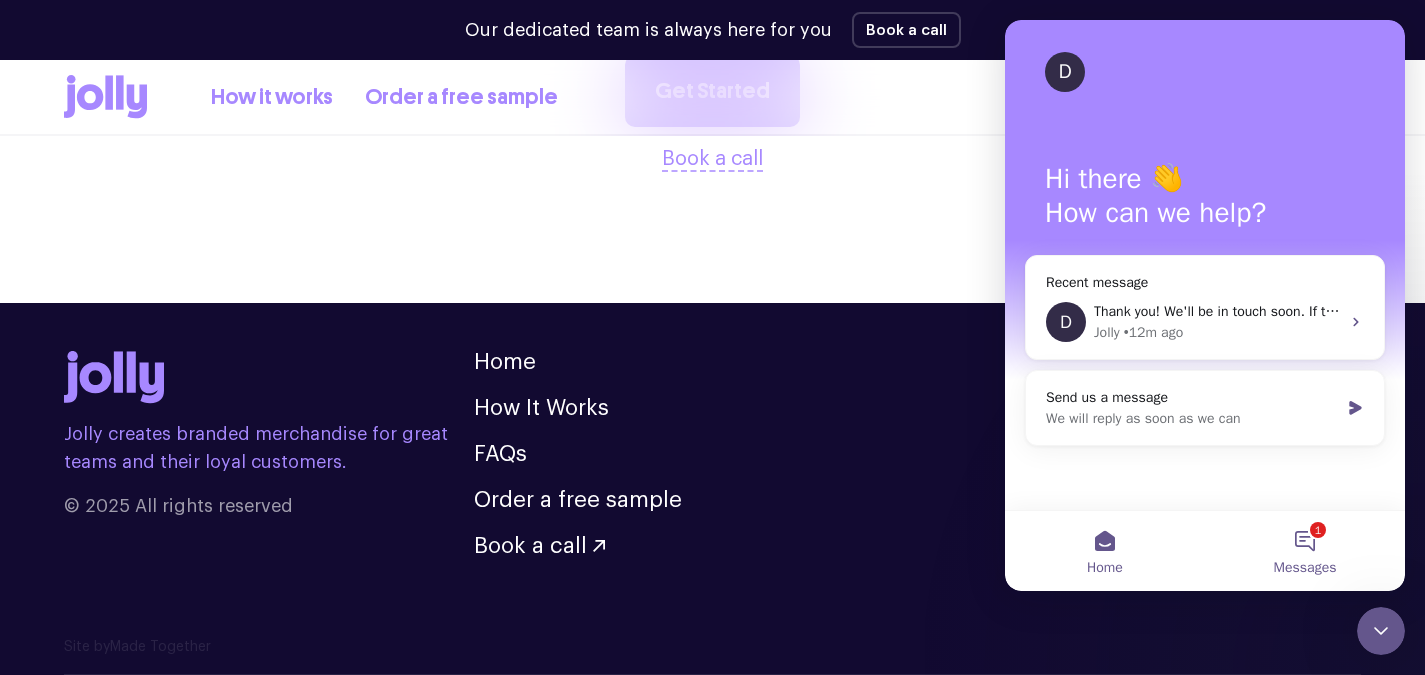 click on "1 Messages" at bounding box center [1305, 551] 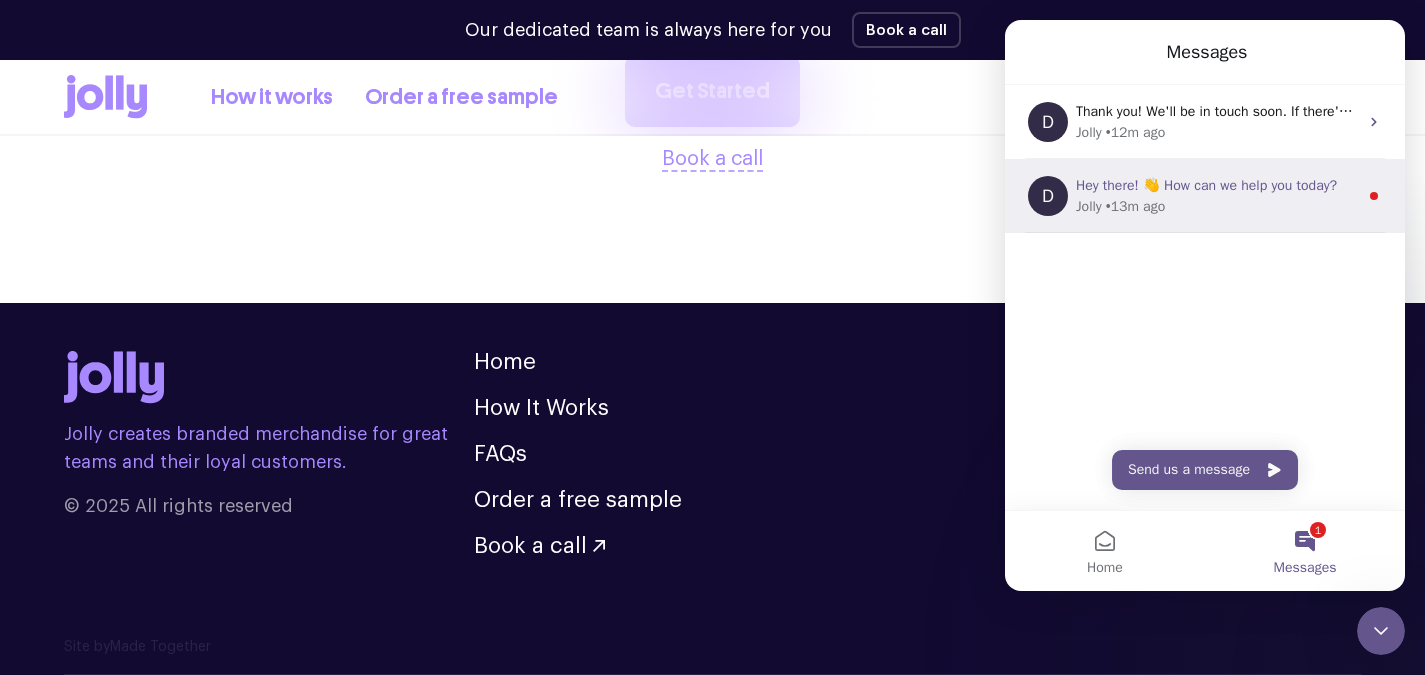 click on "[NAME] • 13m ago" at bounding box center [1217, 206] 